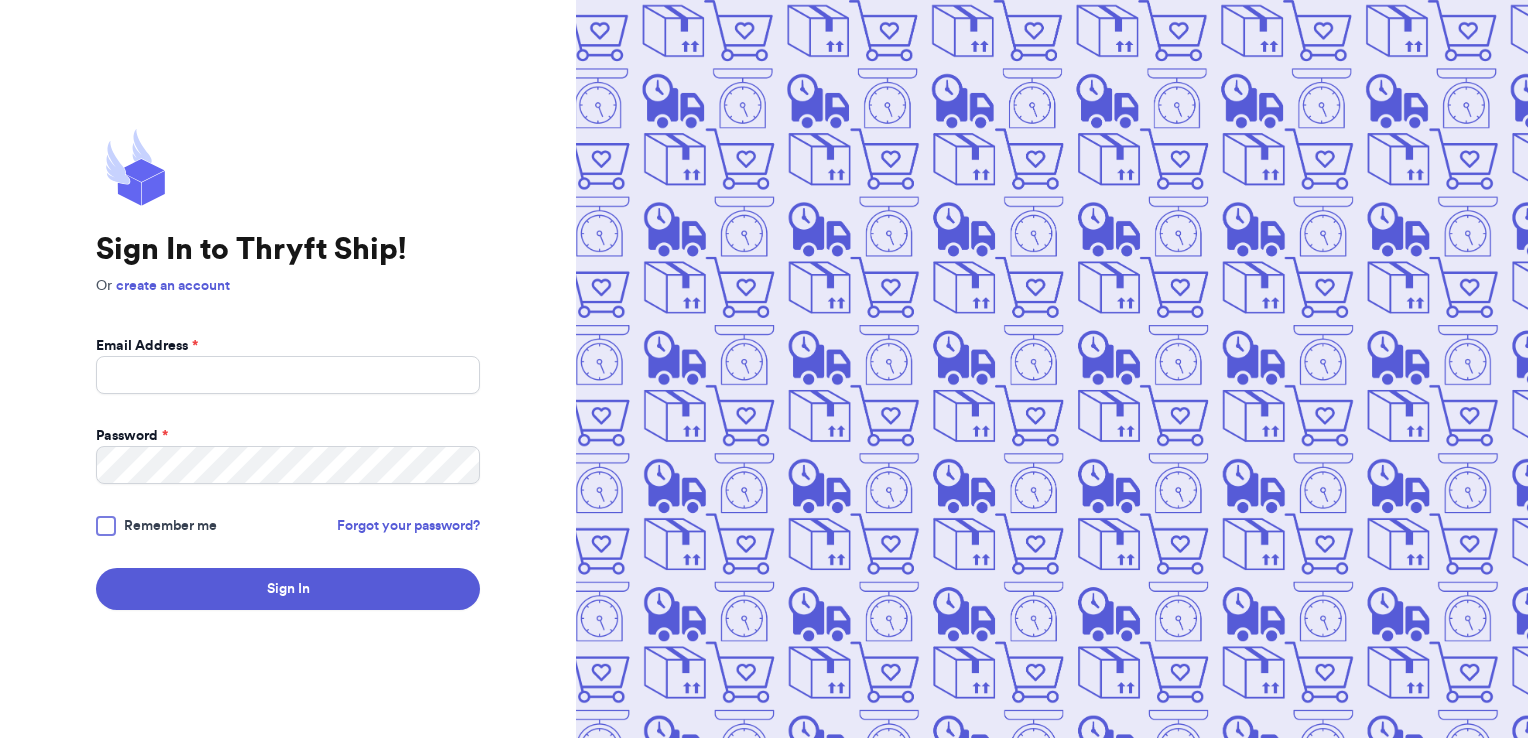scroll, scrollTop: 0, scrollLeft: 0, axis: both 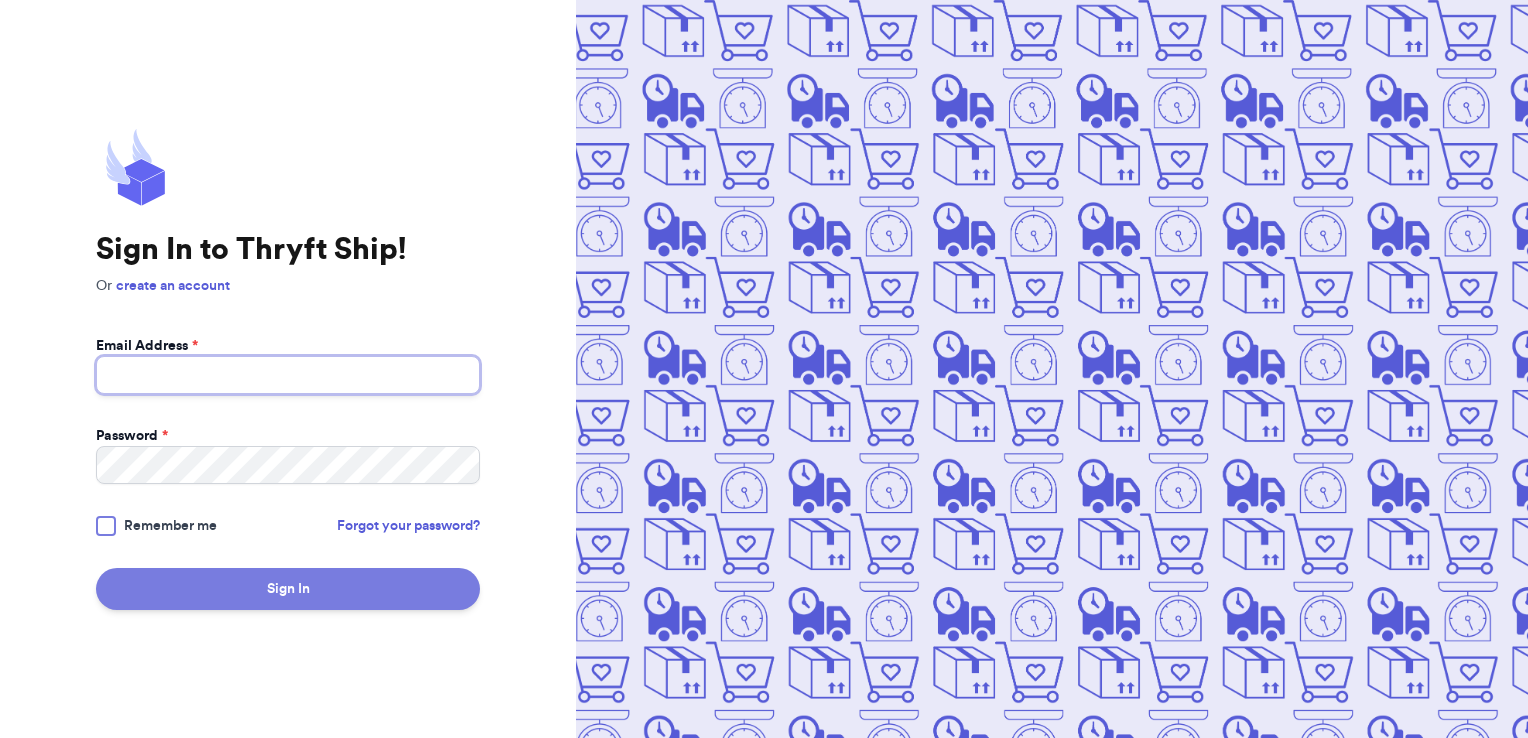 type on "[EMAIL]" 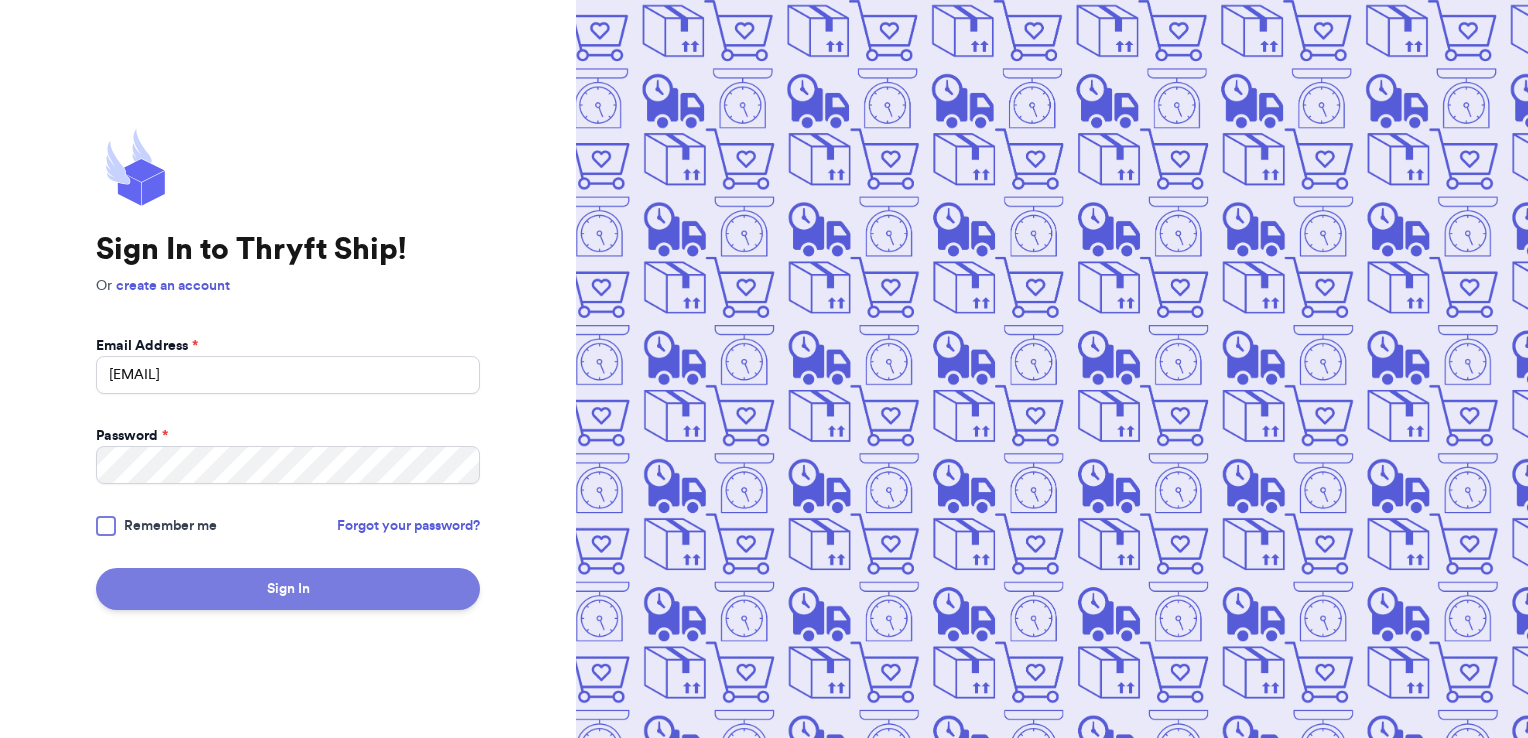 click on "Sign In" at bounding box center [288, 589] 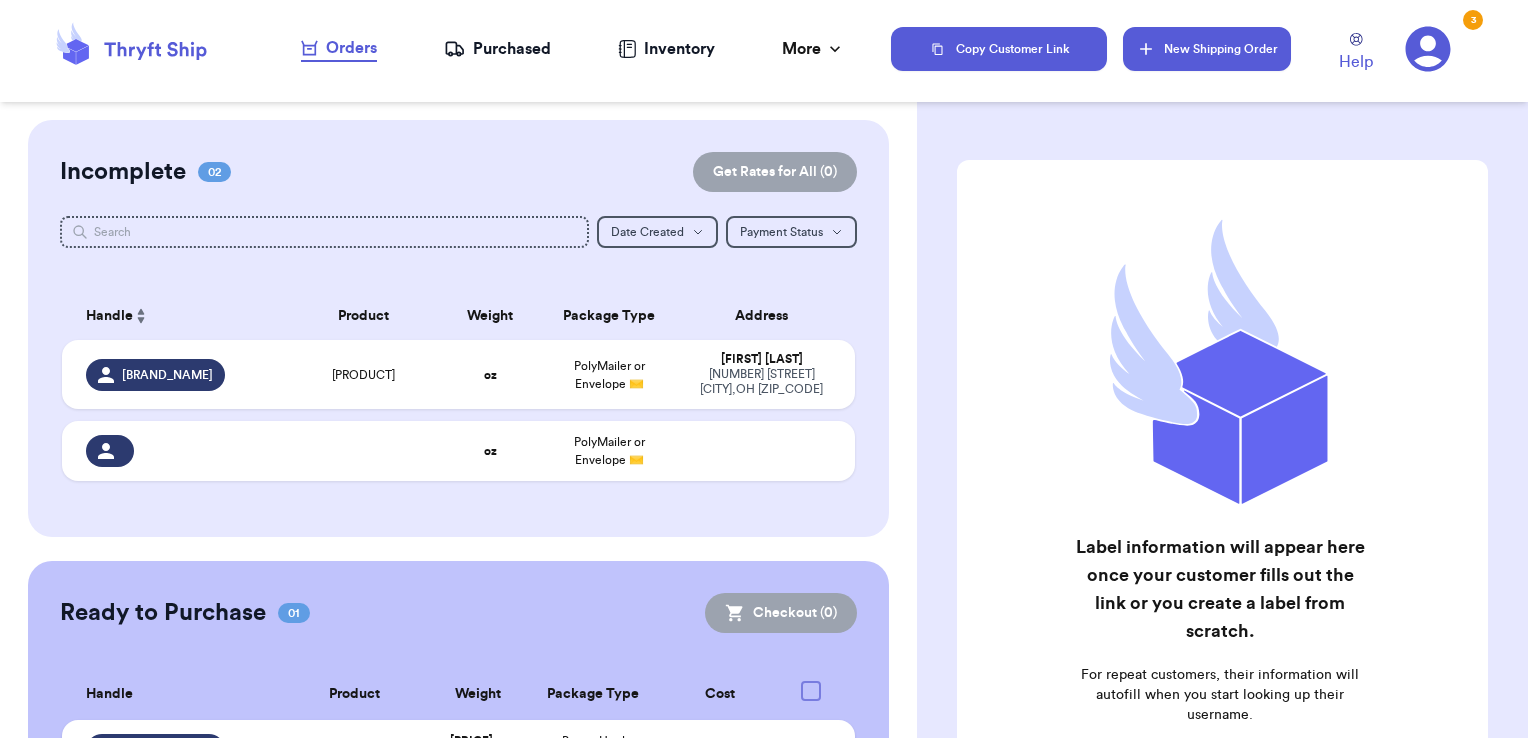 click on "New Shipping Order" at bounding box center [1207, 49] 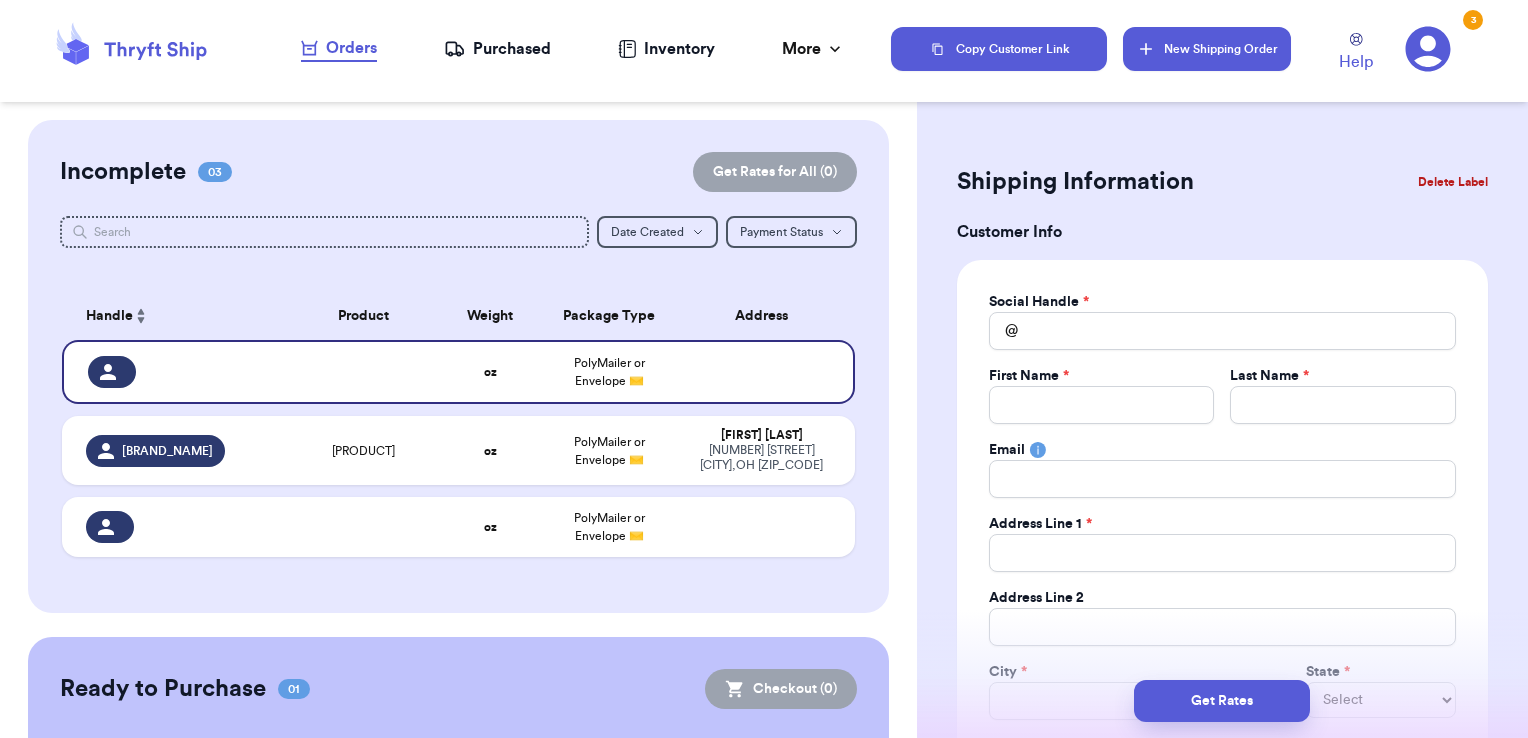 type 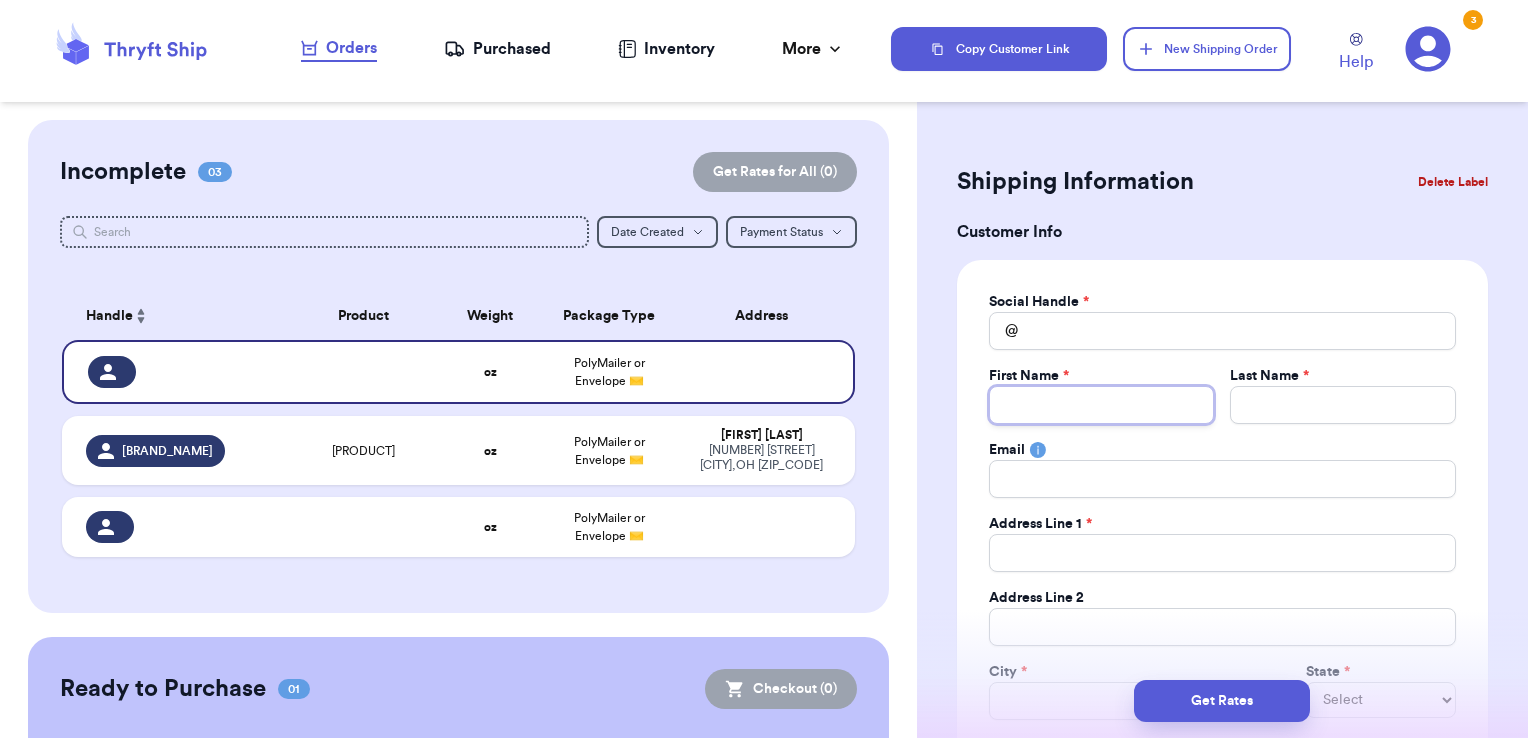 drag, startPoint x: 1092, startPoint y: 408, endPoint x: 1232, endPoint y: 410, distance: 140.01428 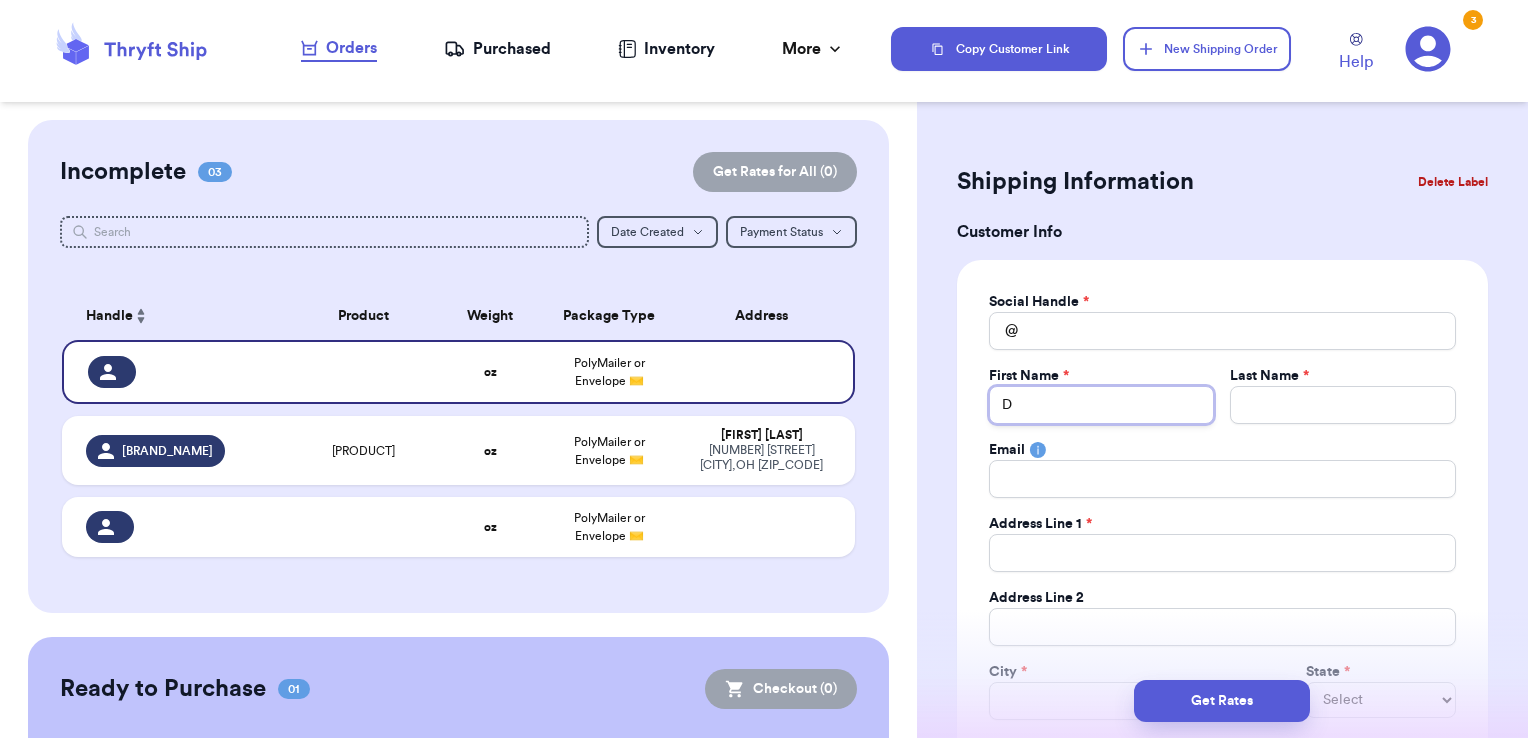 type on "[FIRST]" 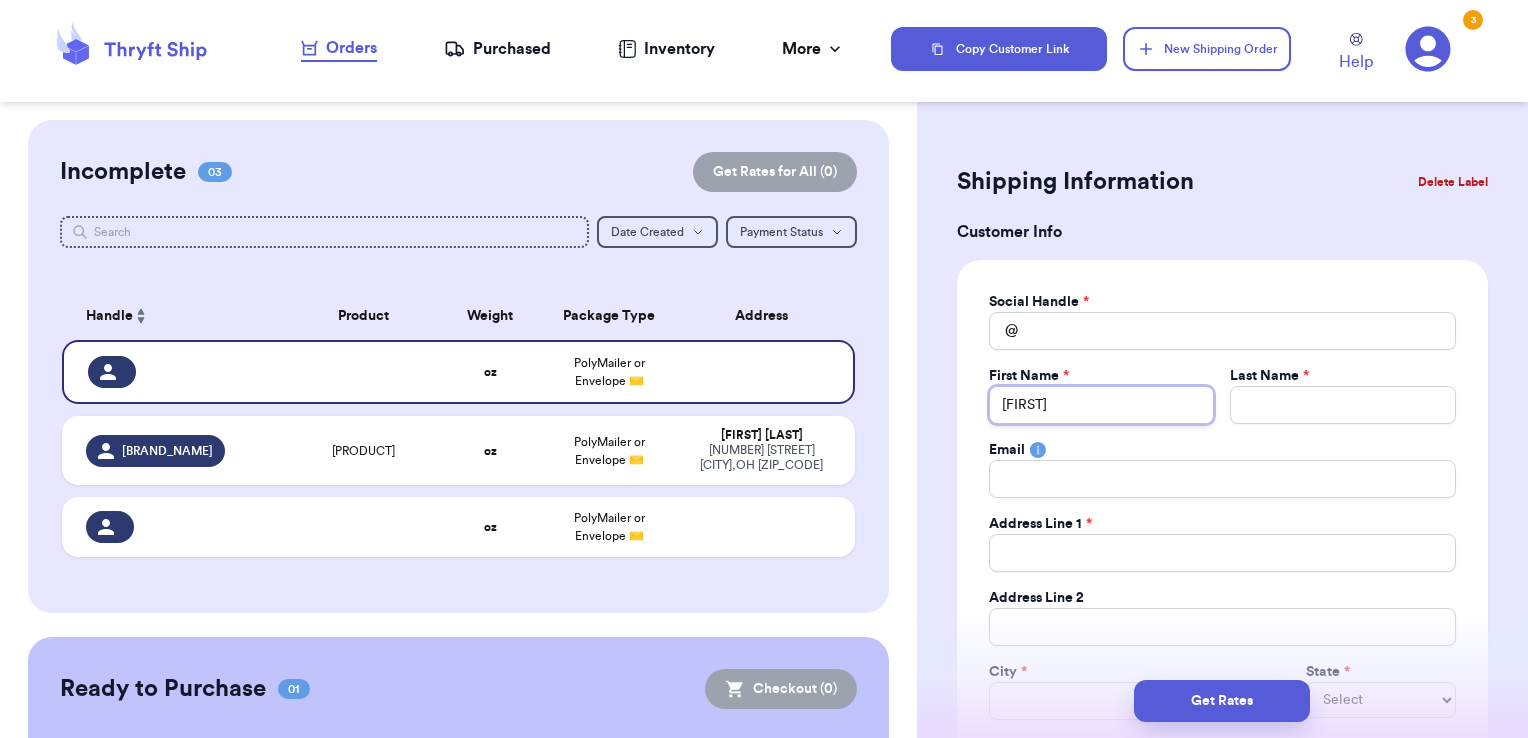 type on "[FIRST]" 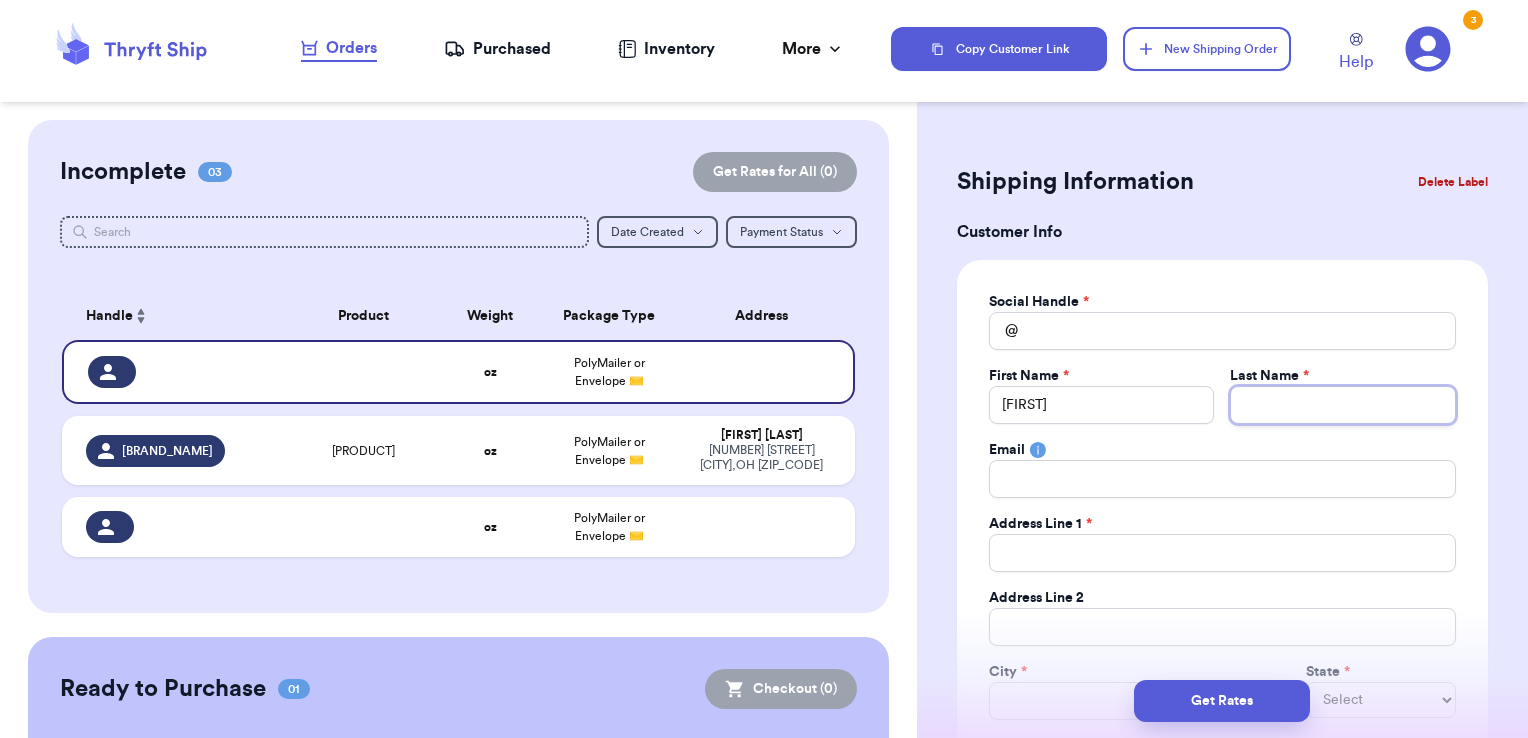 type 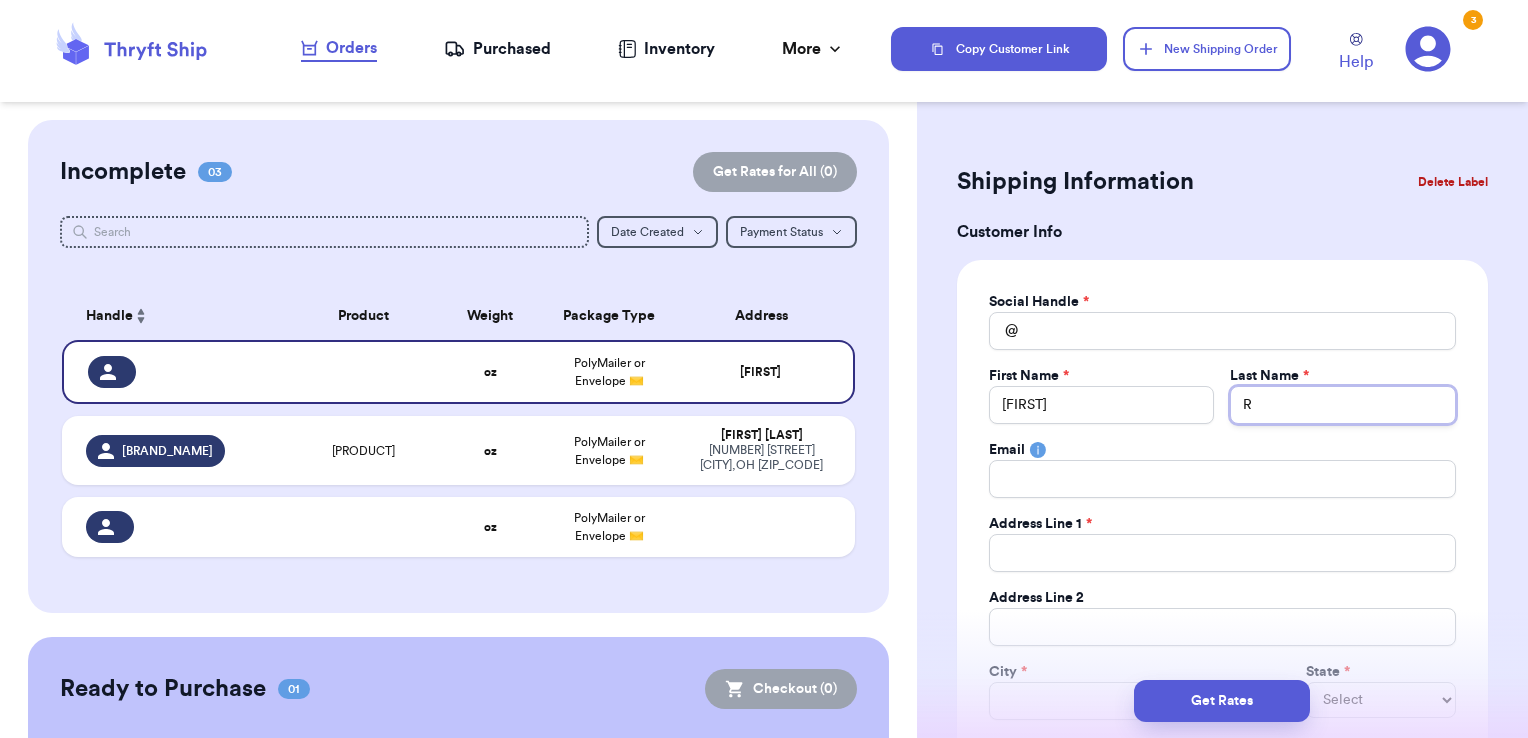 type on "[LAST]" 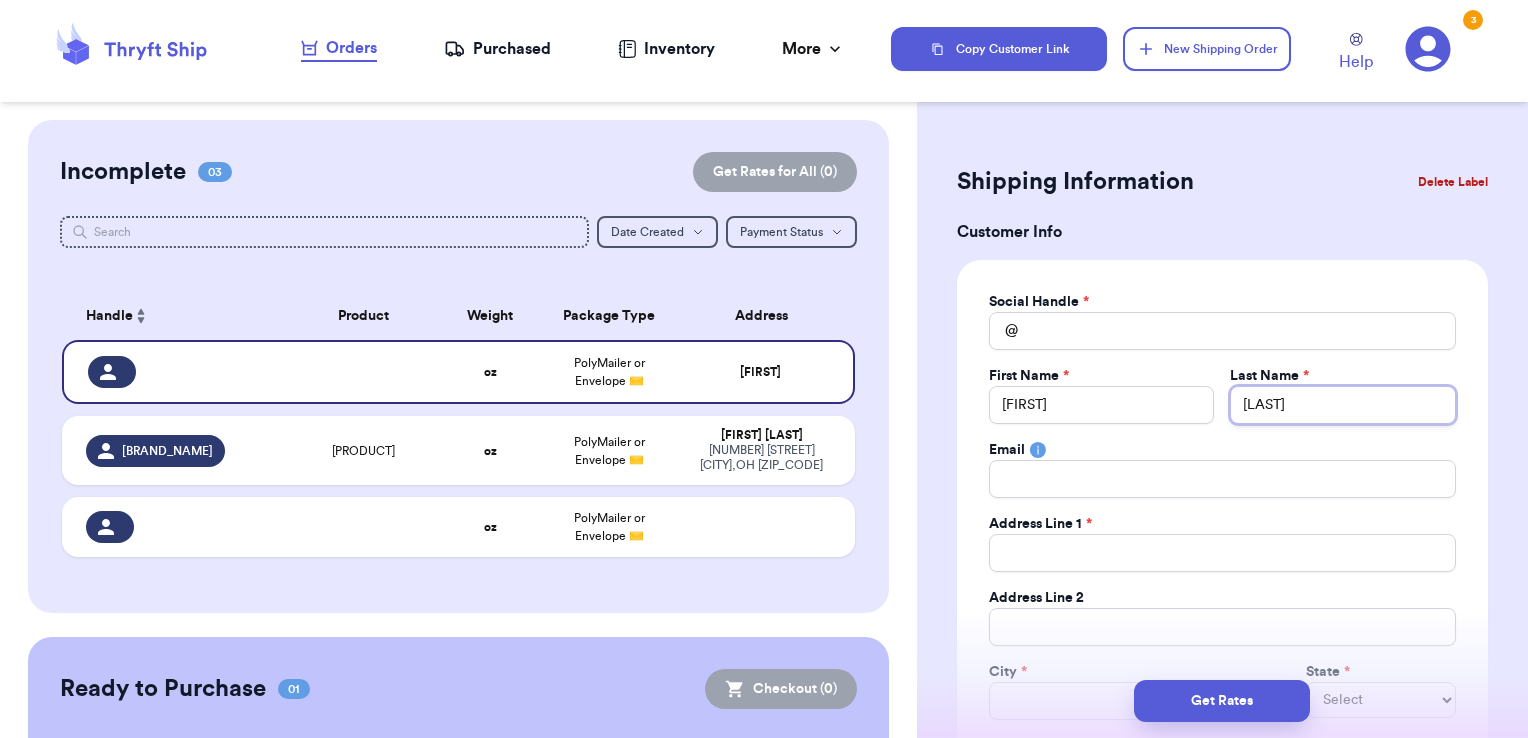 type on "[LAST]" 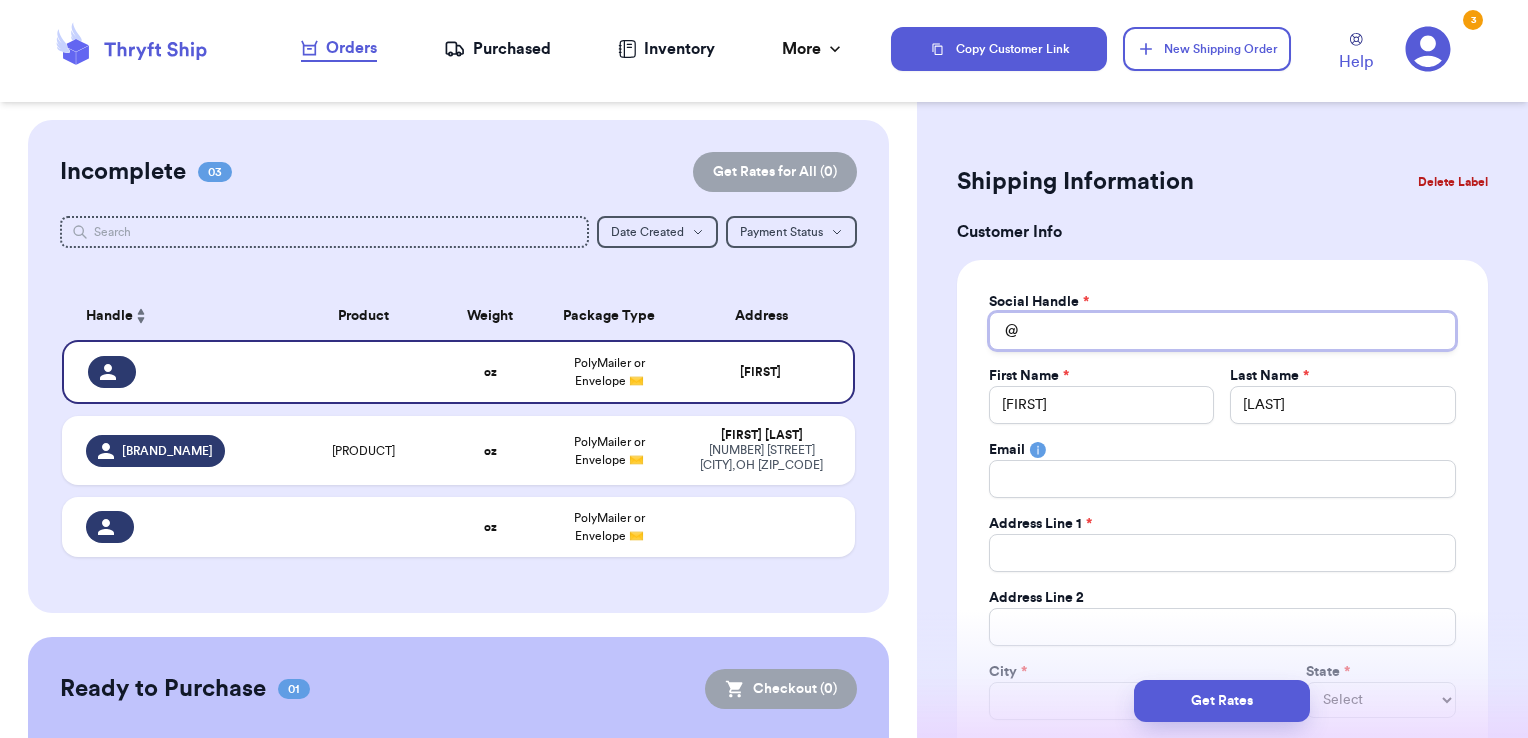 click on "Total Amount Paid" at bounding box center (1222, 331) 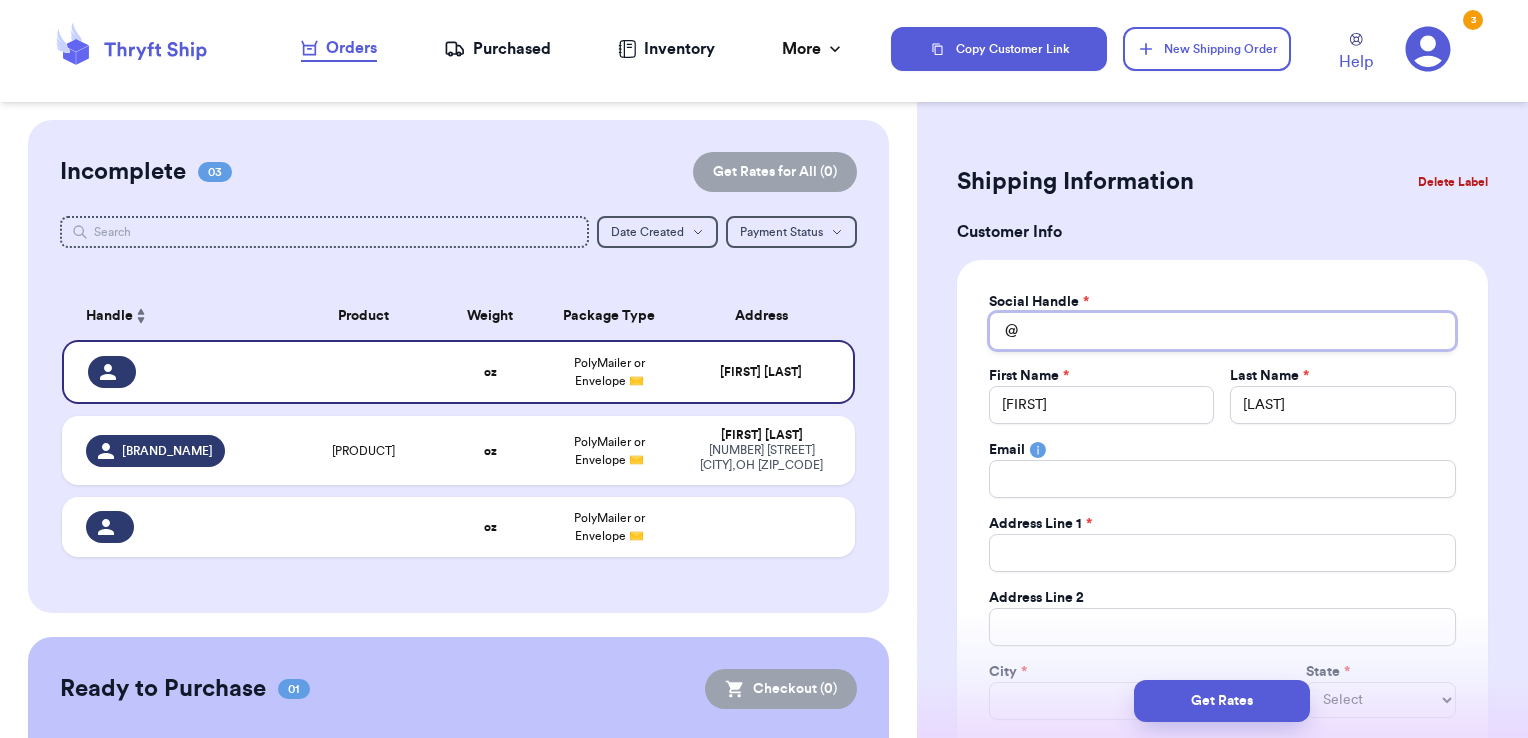 type on "f" 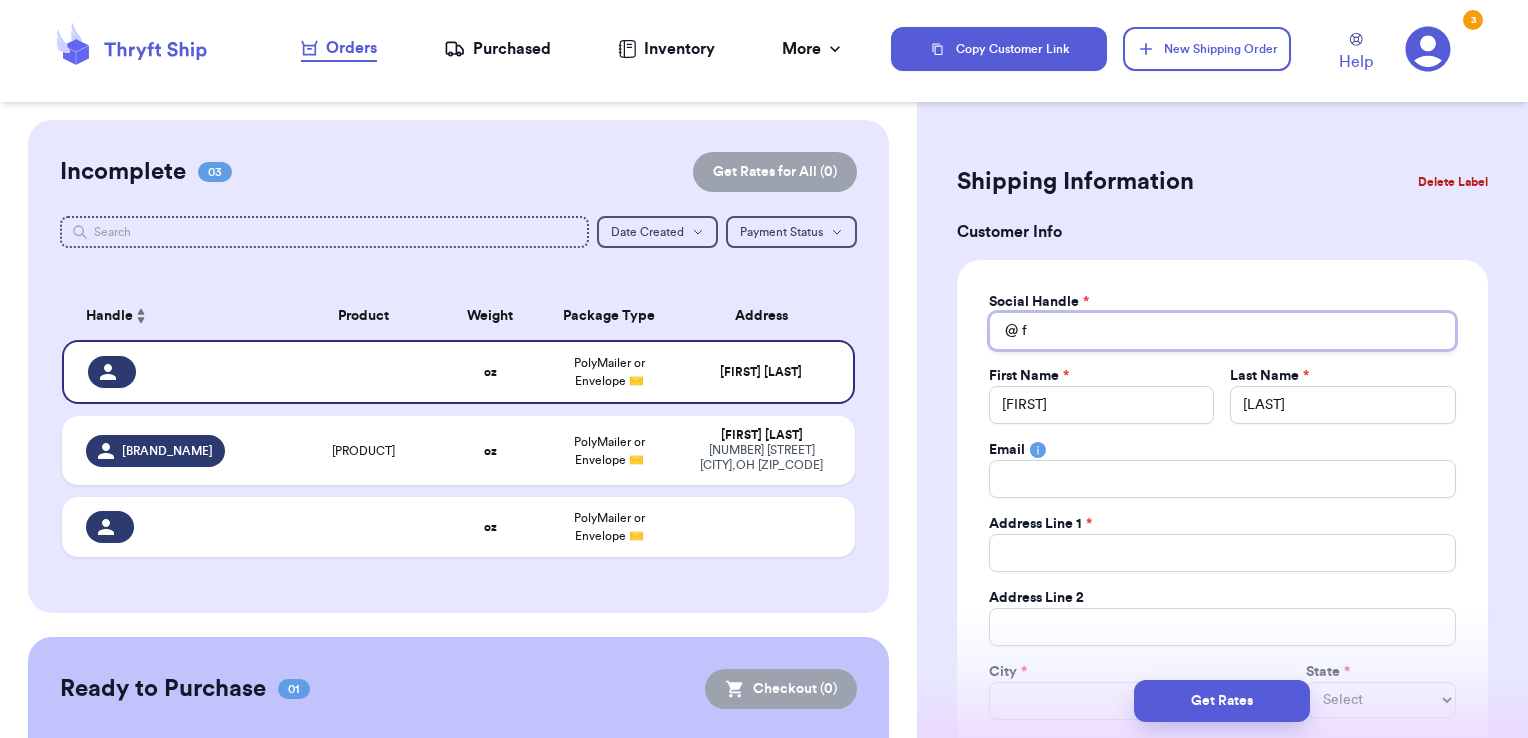 type 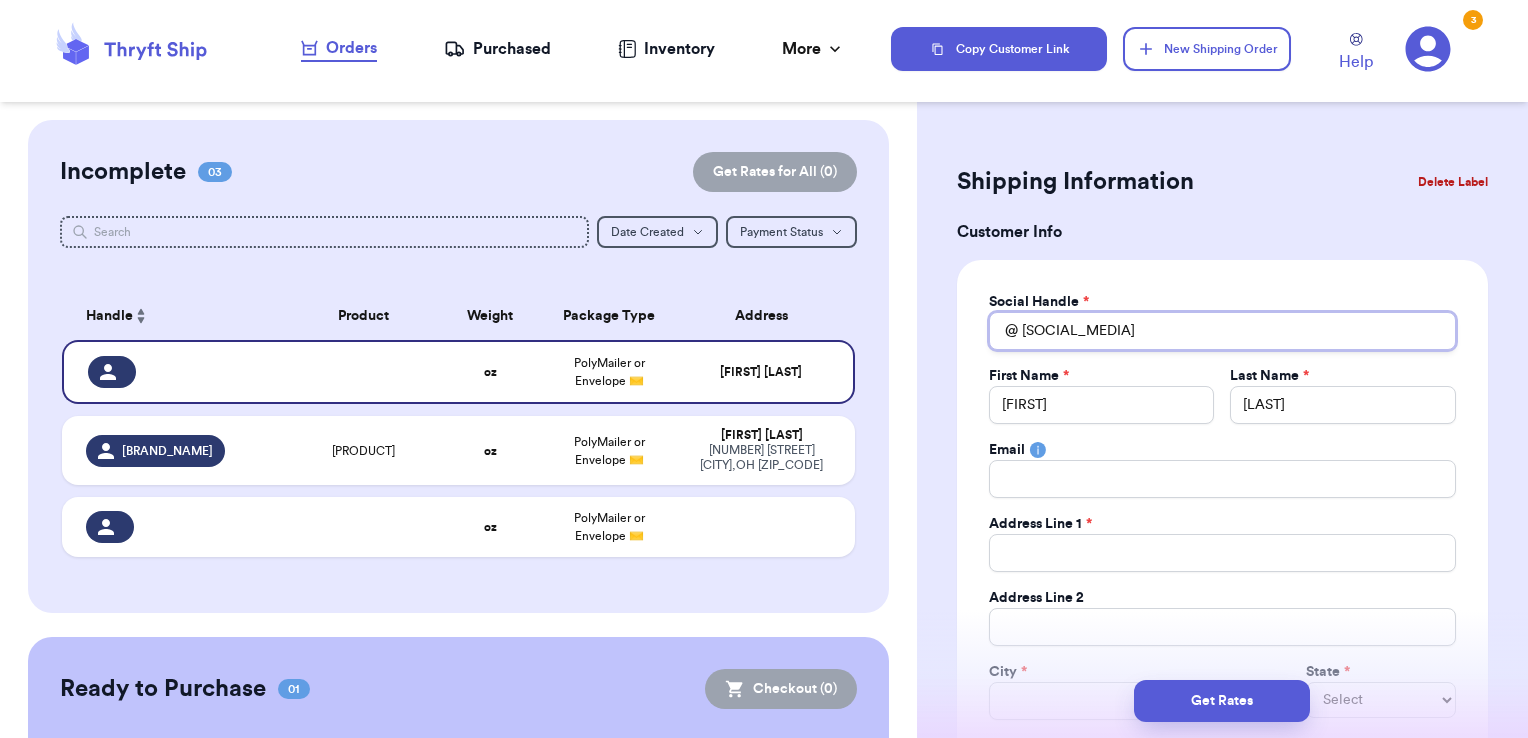 type 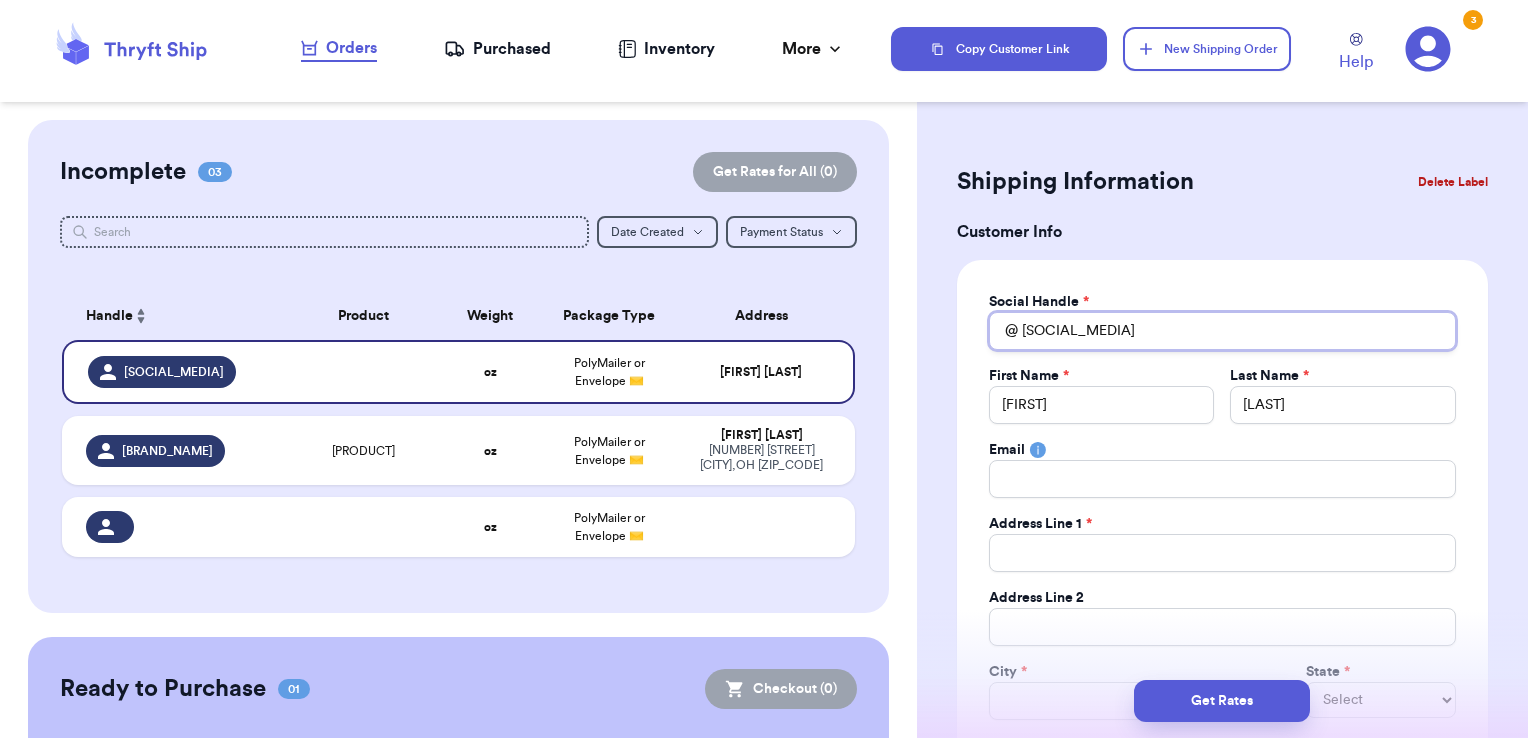 type on "[SOCIAL_MEDIA]" 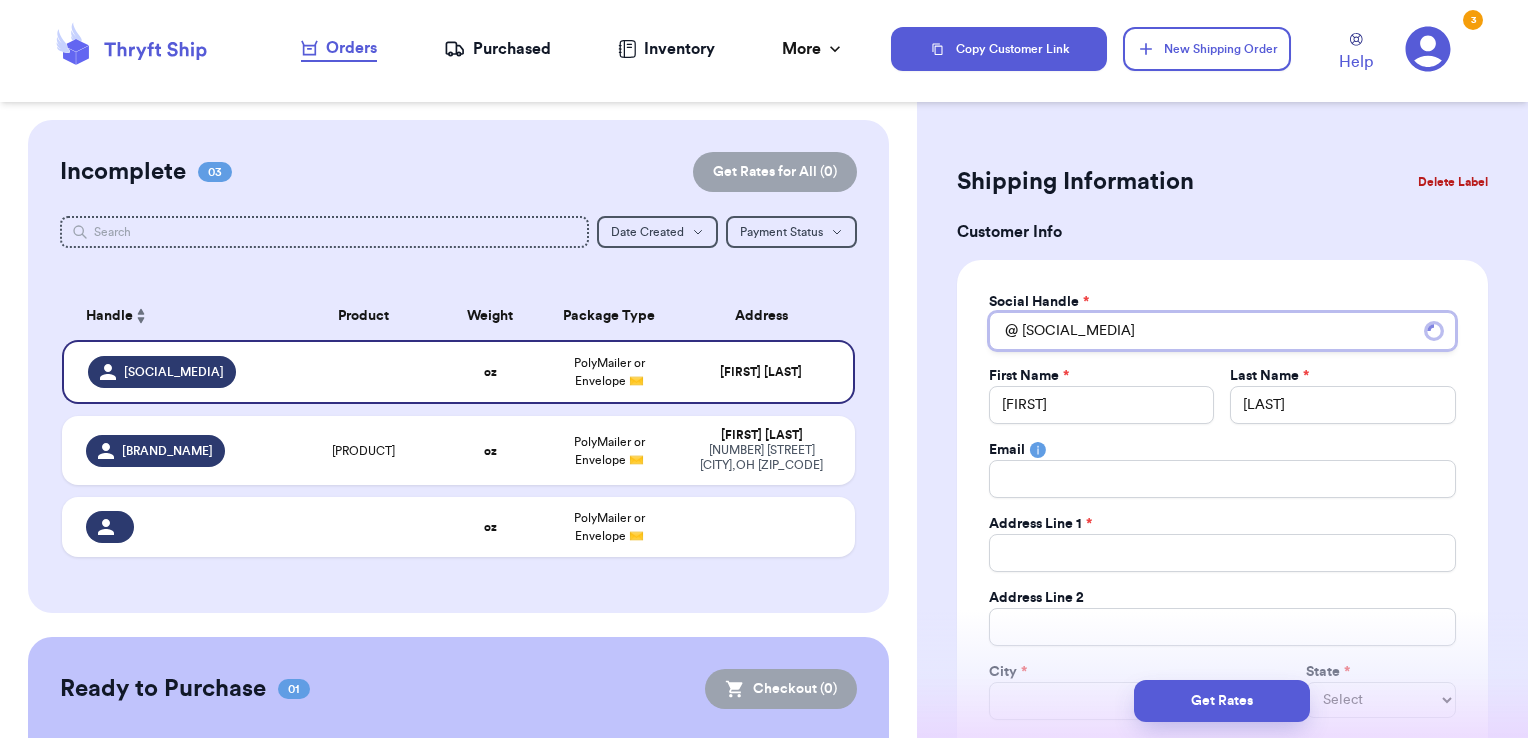 type on "[SOCIAL_MEDIA]" 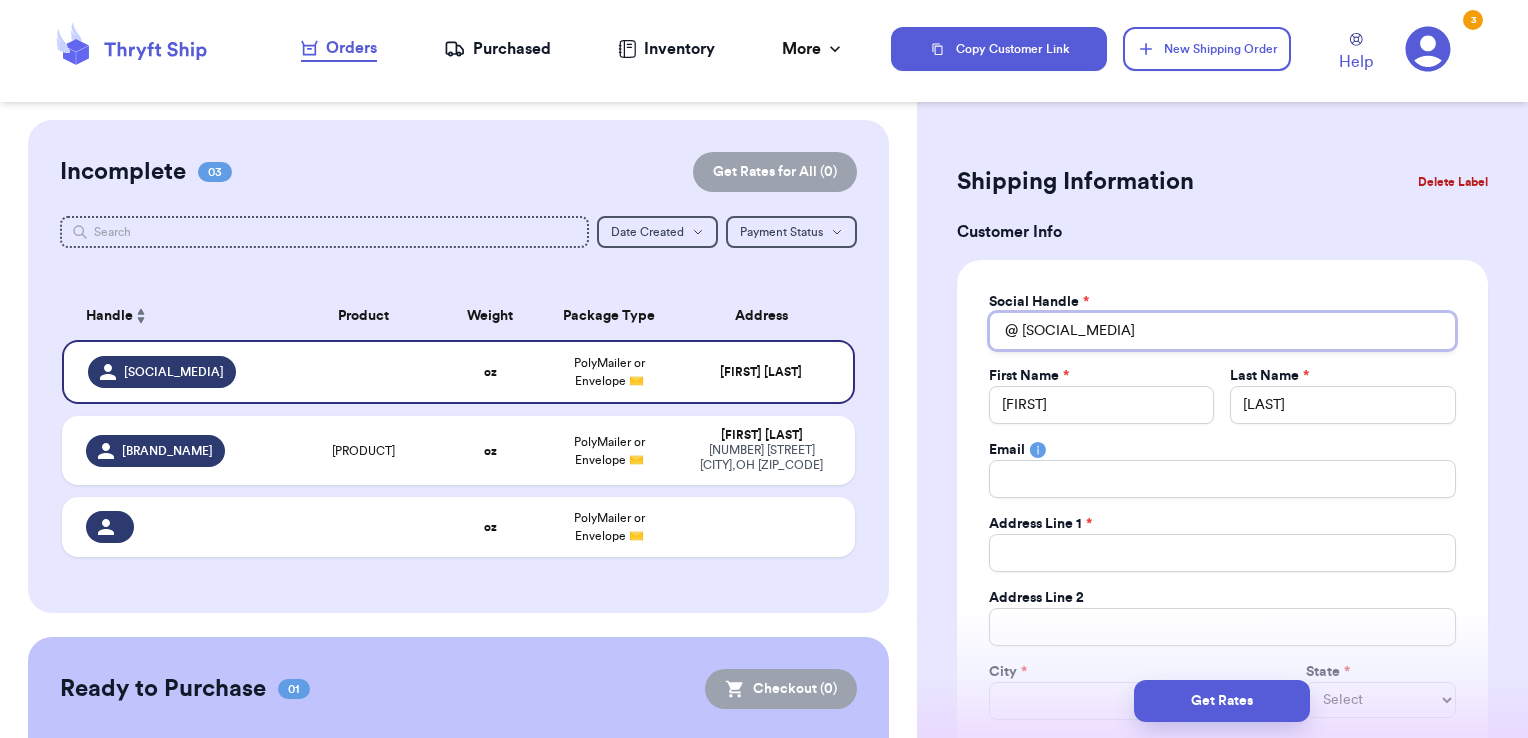 type 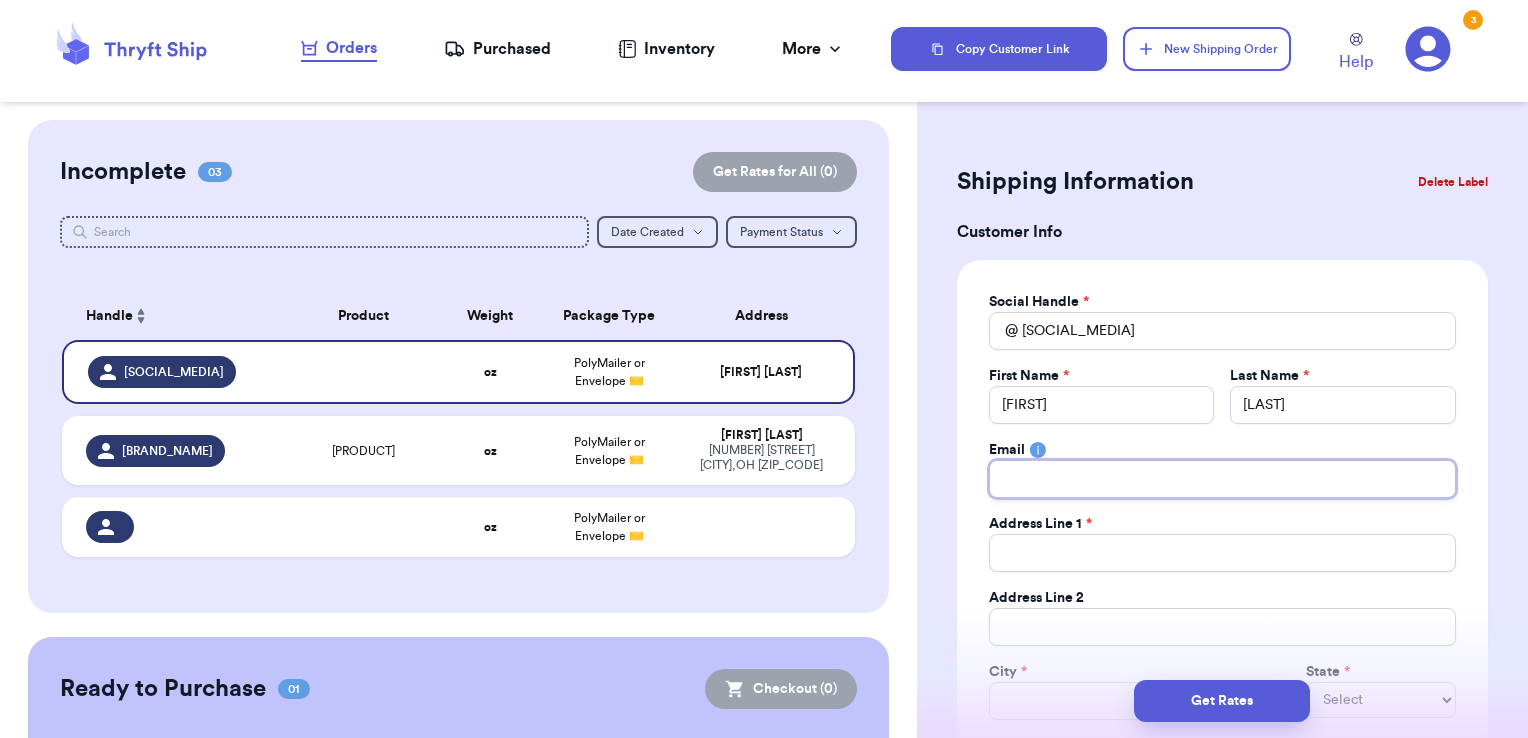 click on "Total Amount Paid" at bounding box center (1222, 479) 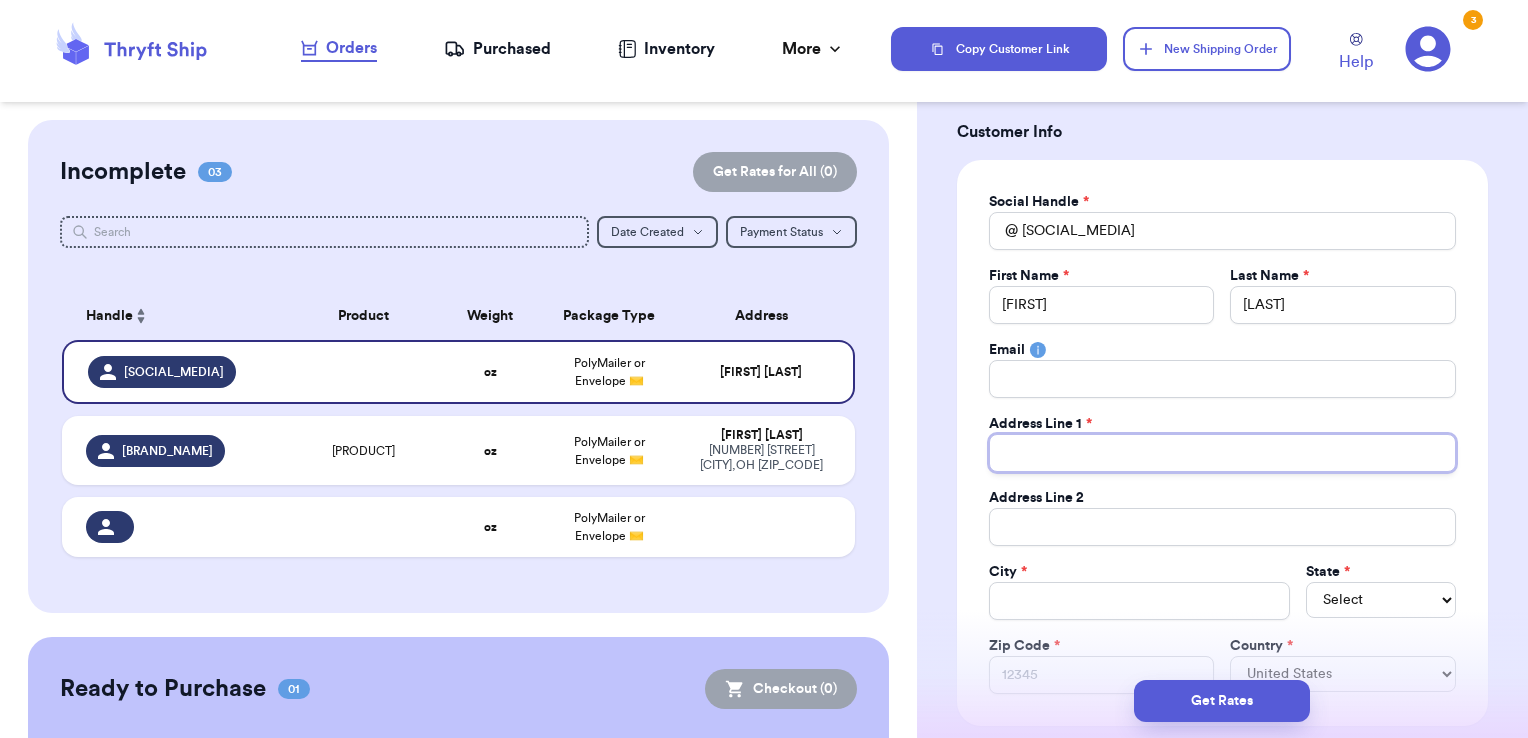 click on "Total Amount Paid" at bounding box center (1222, 453) 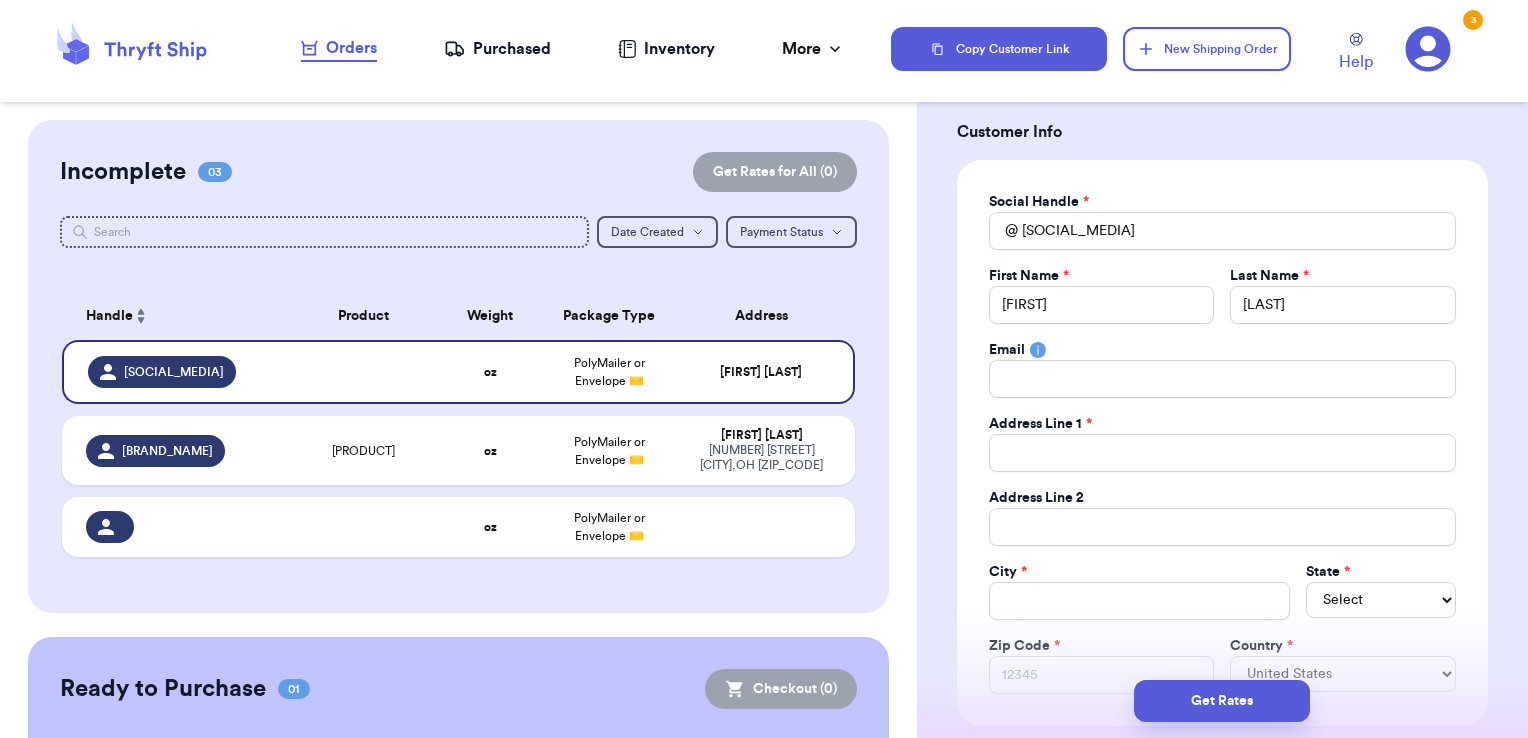 type 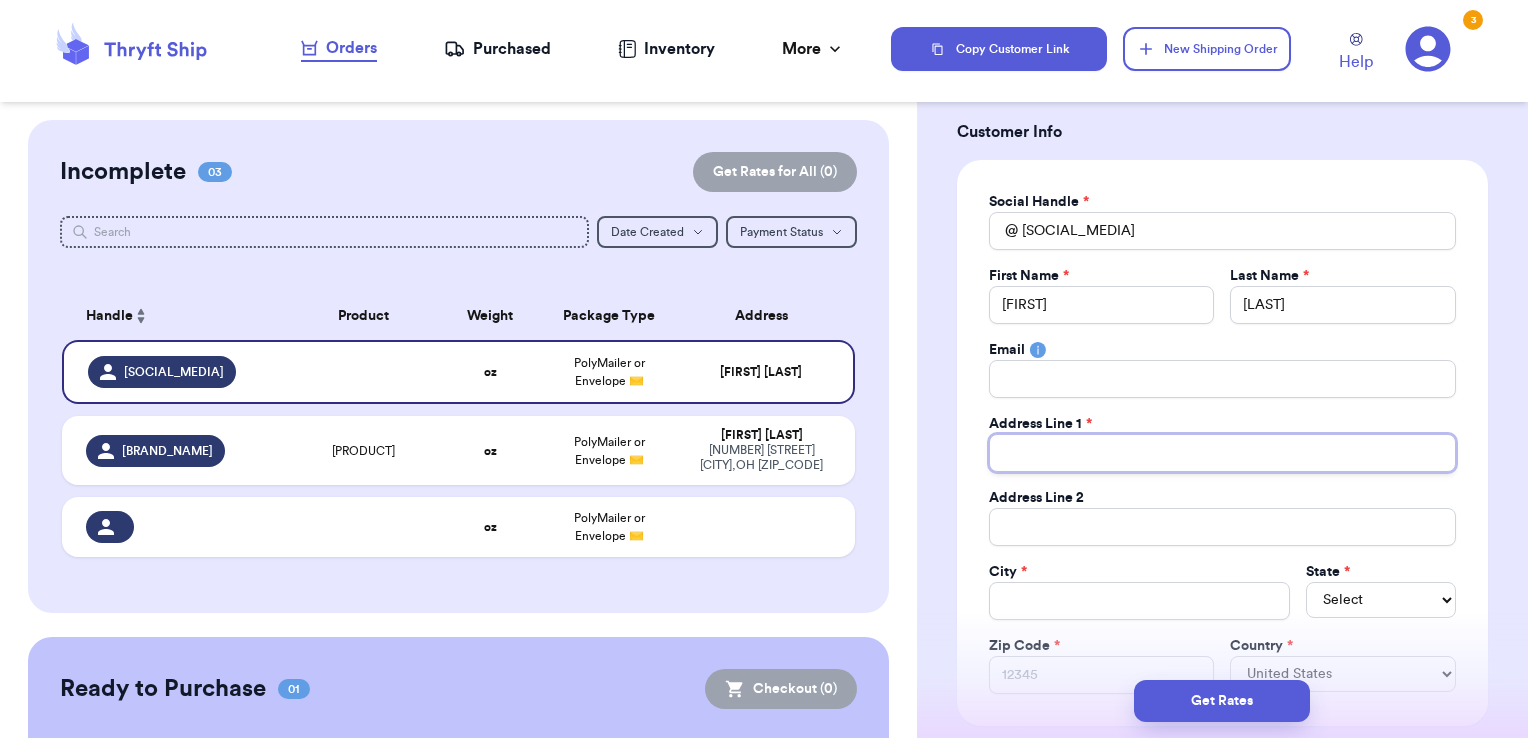 type on "6" 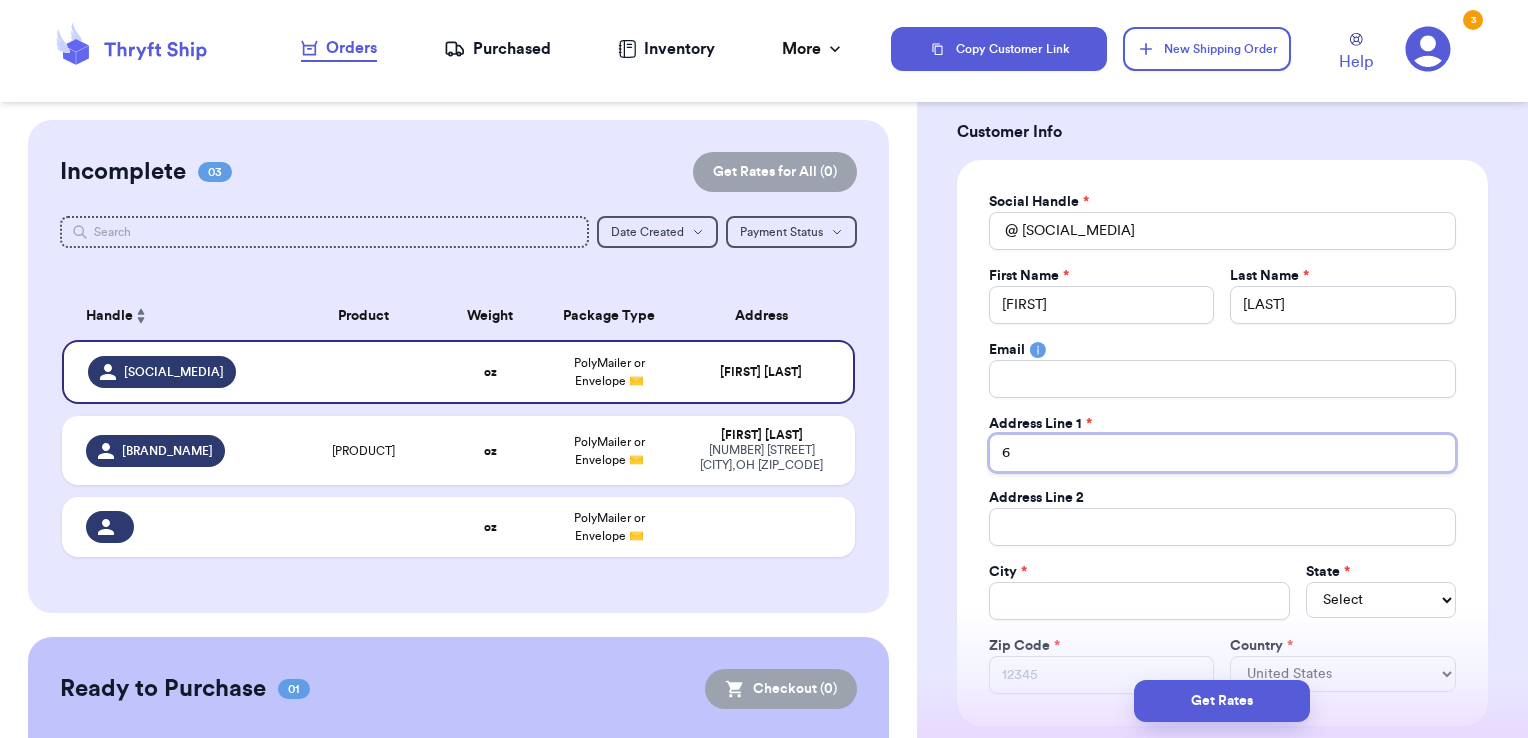 type on "60" 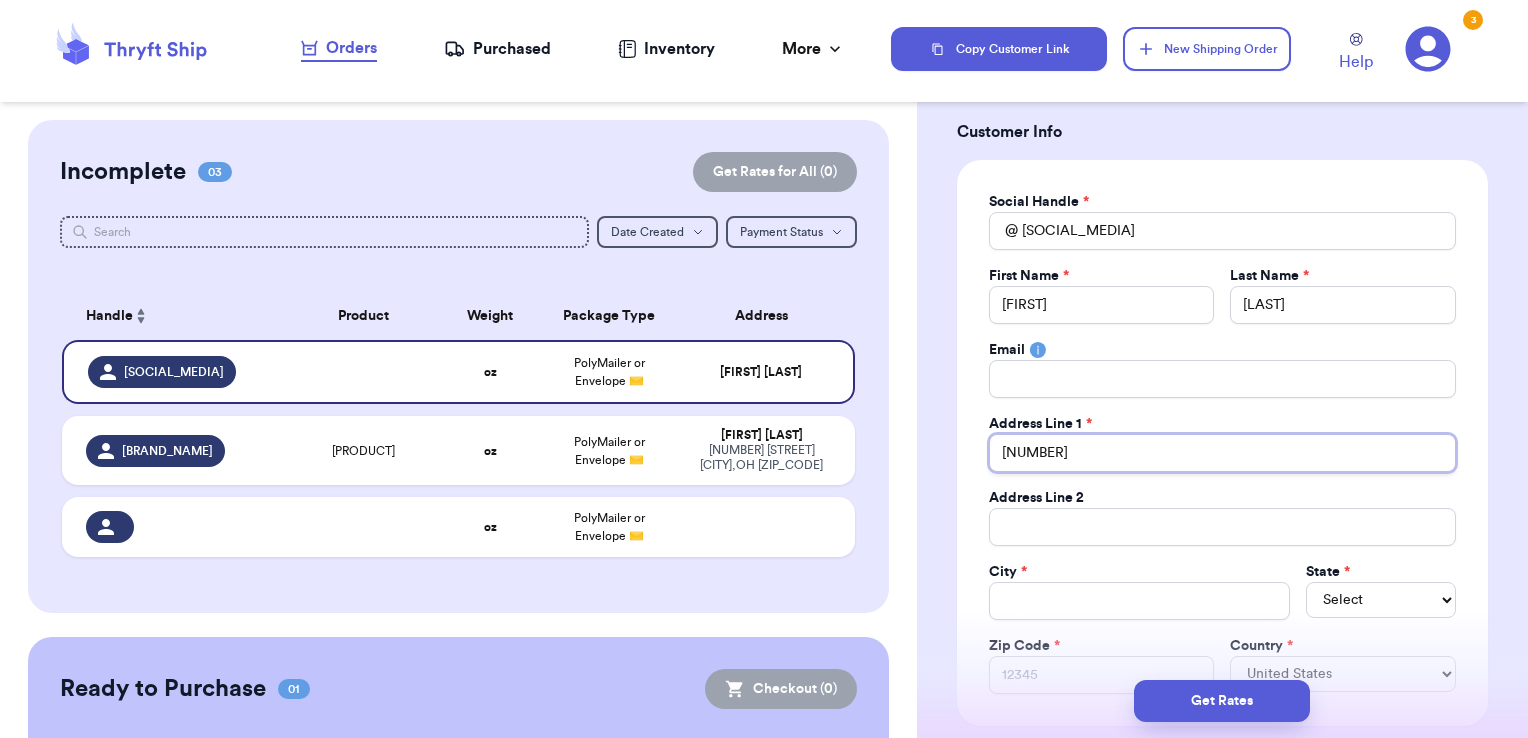 type on "[NUMBER]" 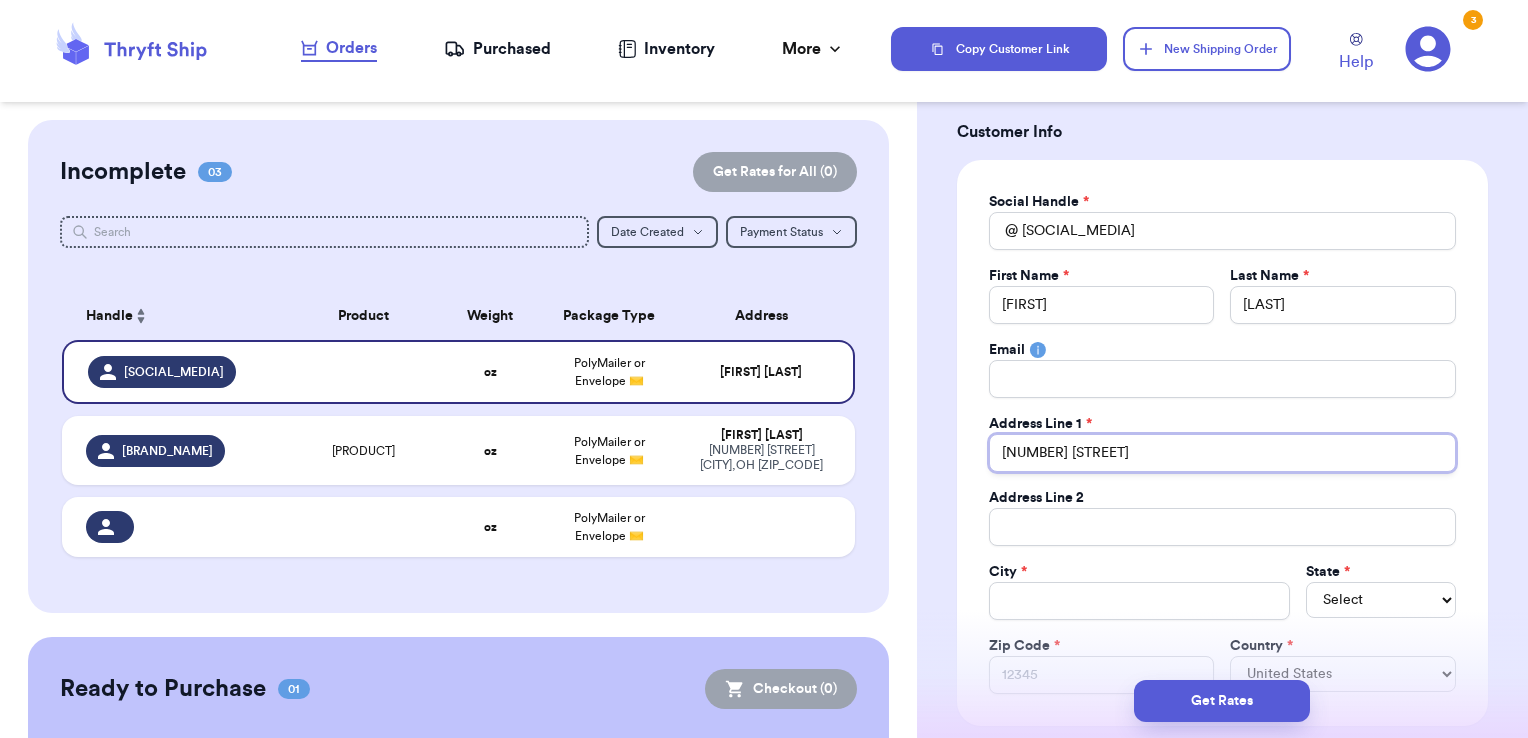 type on "[NUMBER] [STREET]" 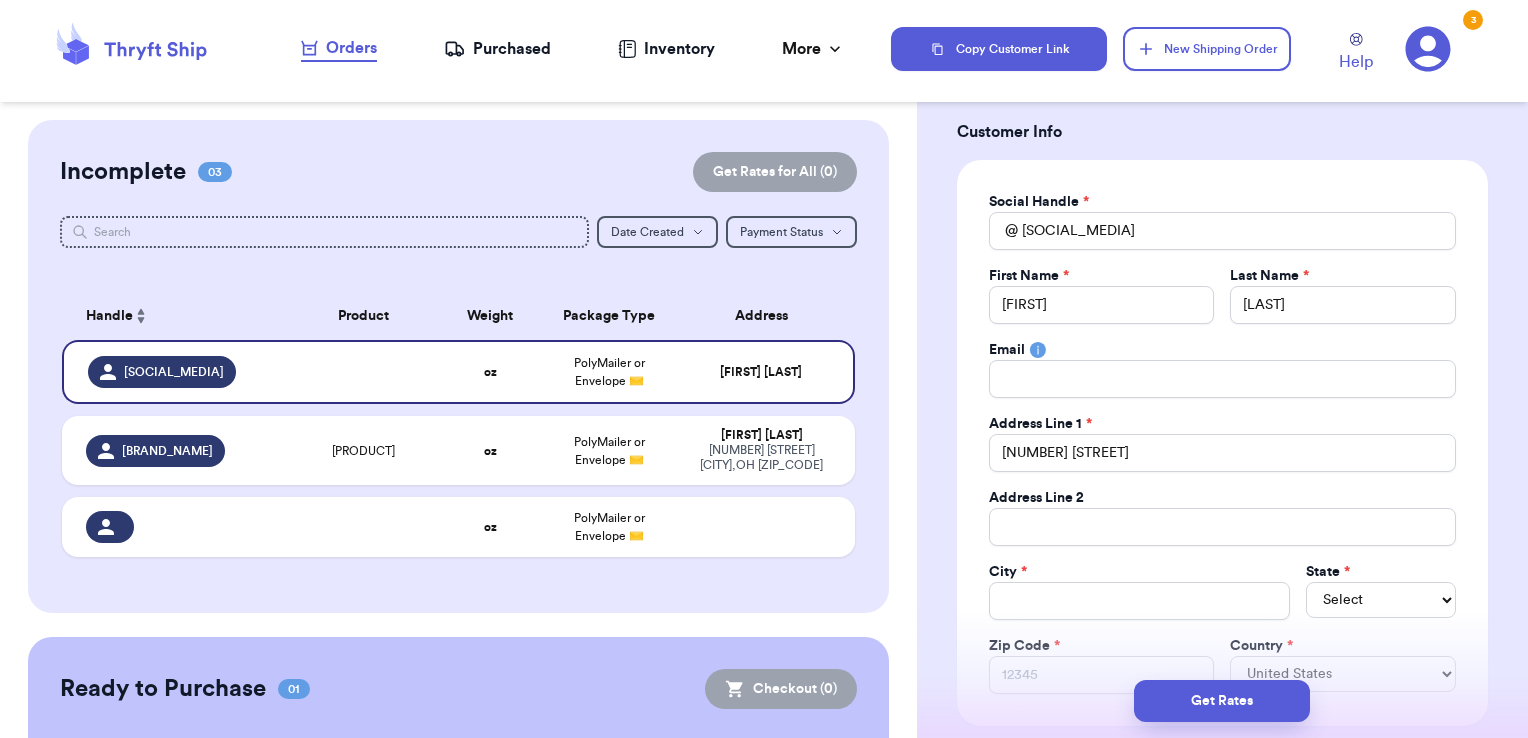type 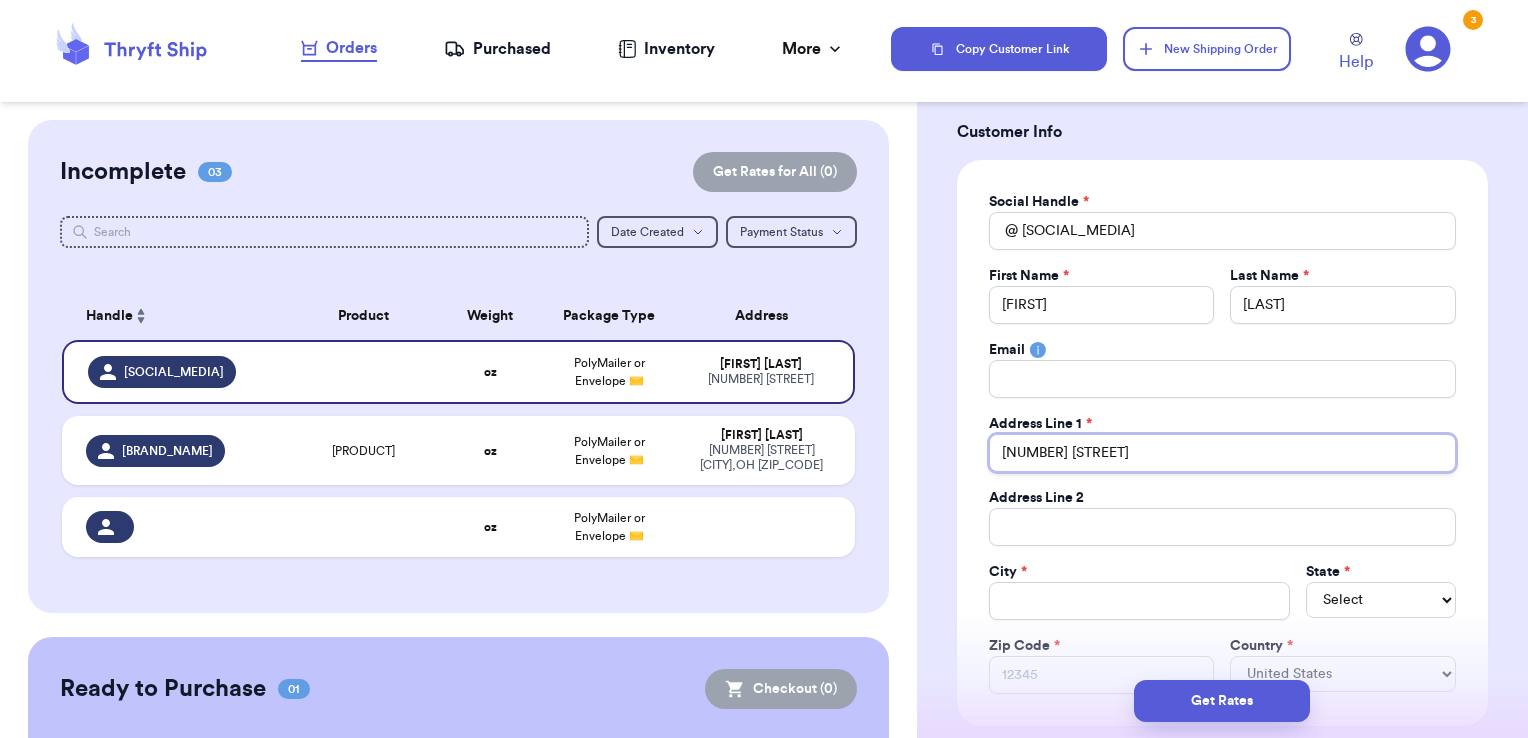type on "[NUMBER] [STREET]" 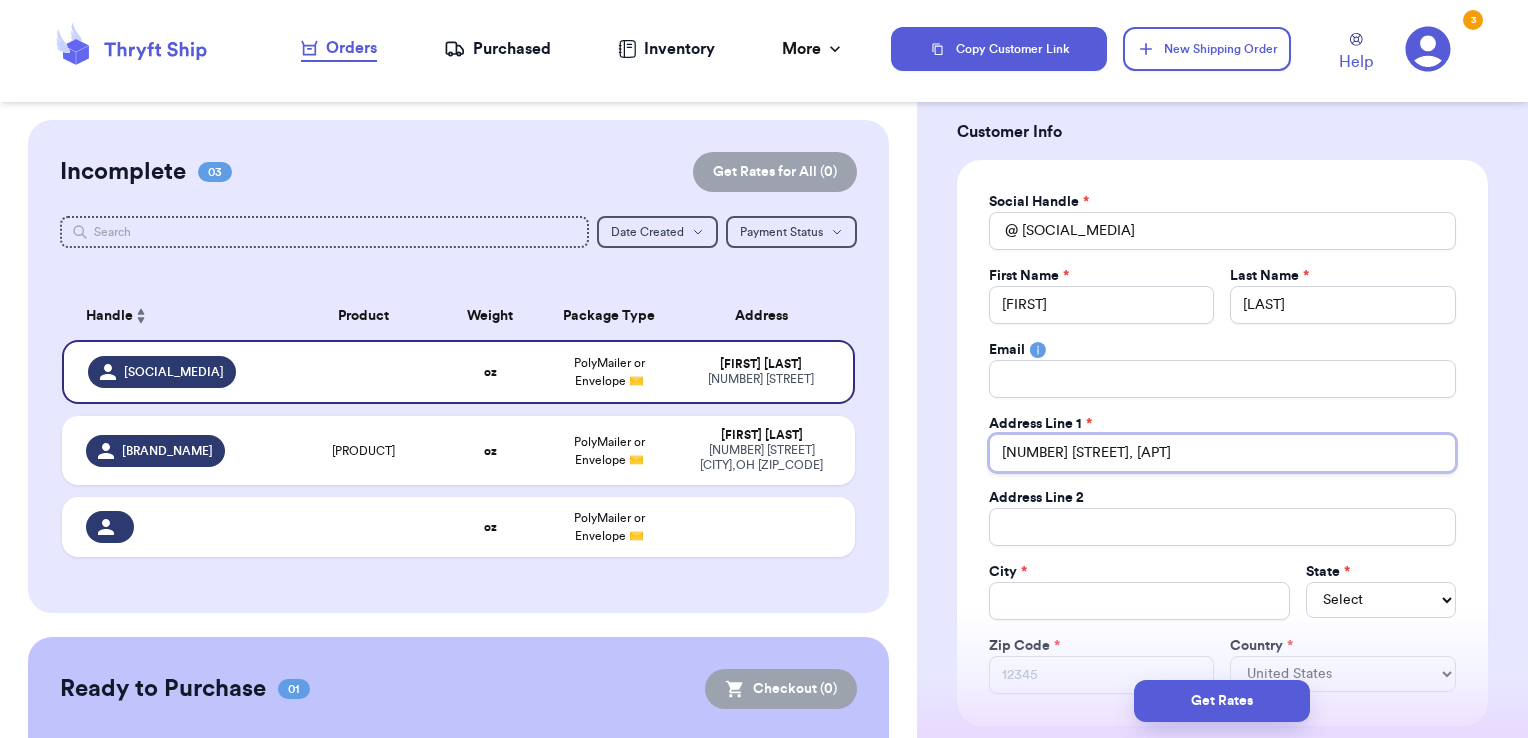 type on "[NUMBER] [STREET], [APT]" 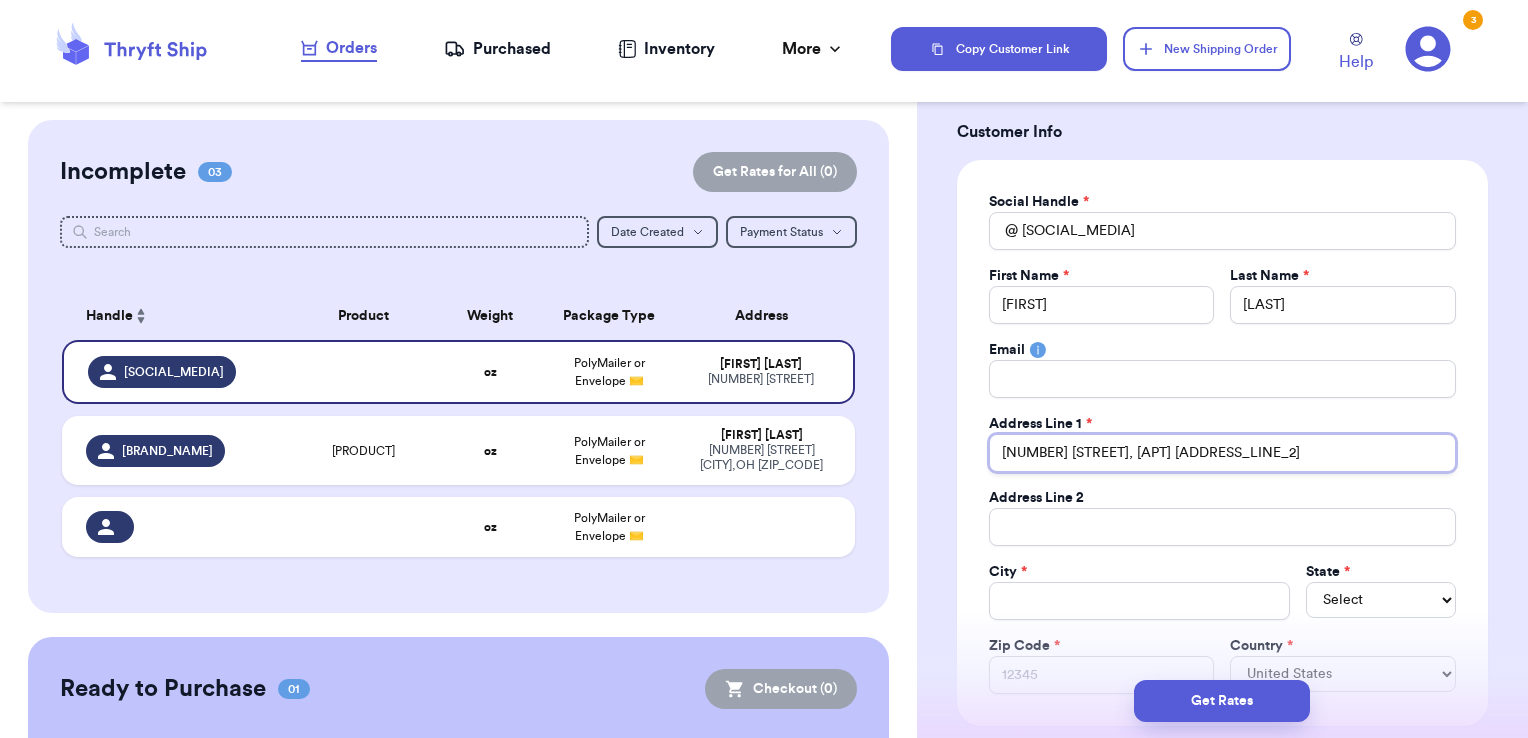 type on "[NUMBER] [STREET], [APT] [ADDRESS_LINE_2]" 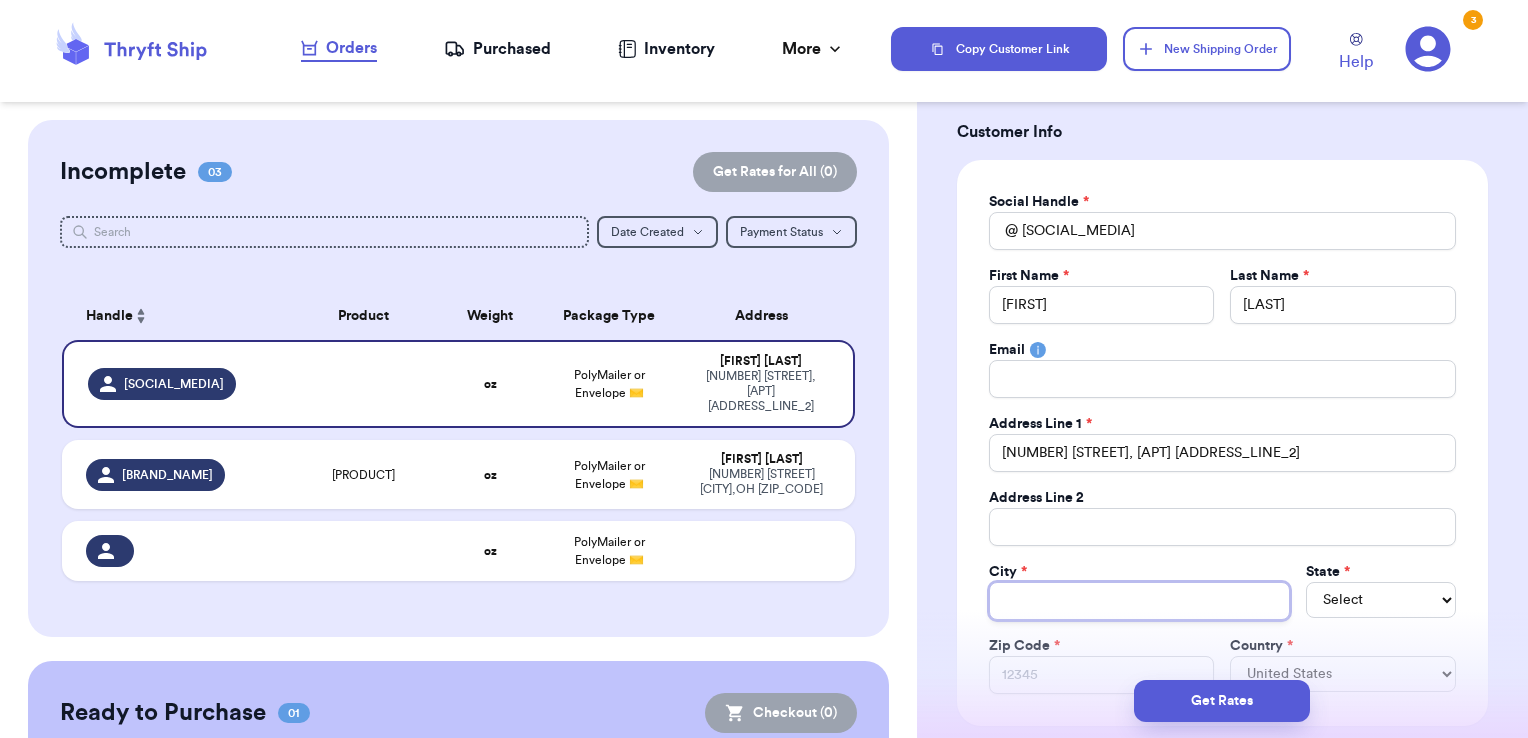 click on "Total Amount Paid" at bounding box center (1139, 601) 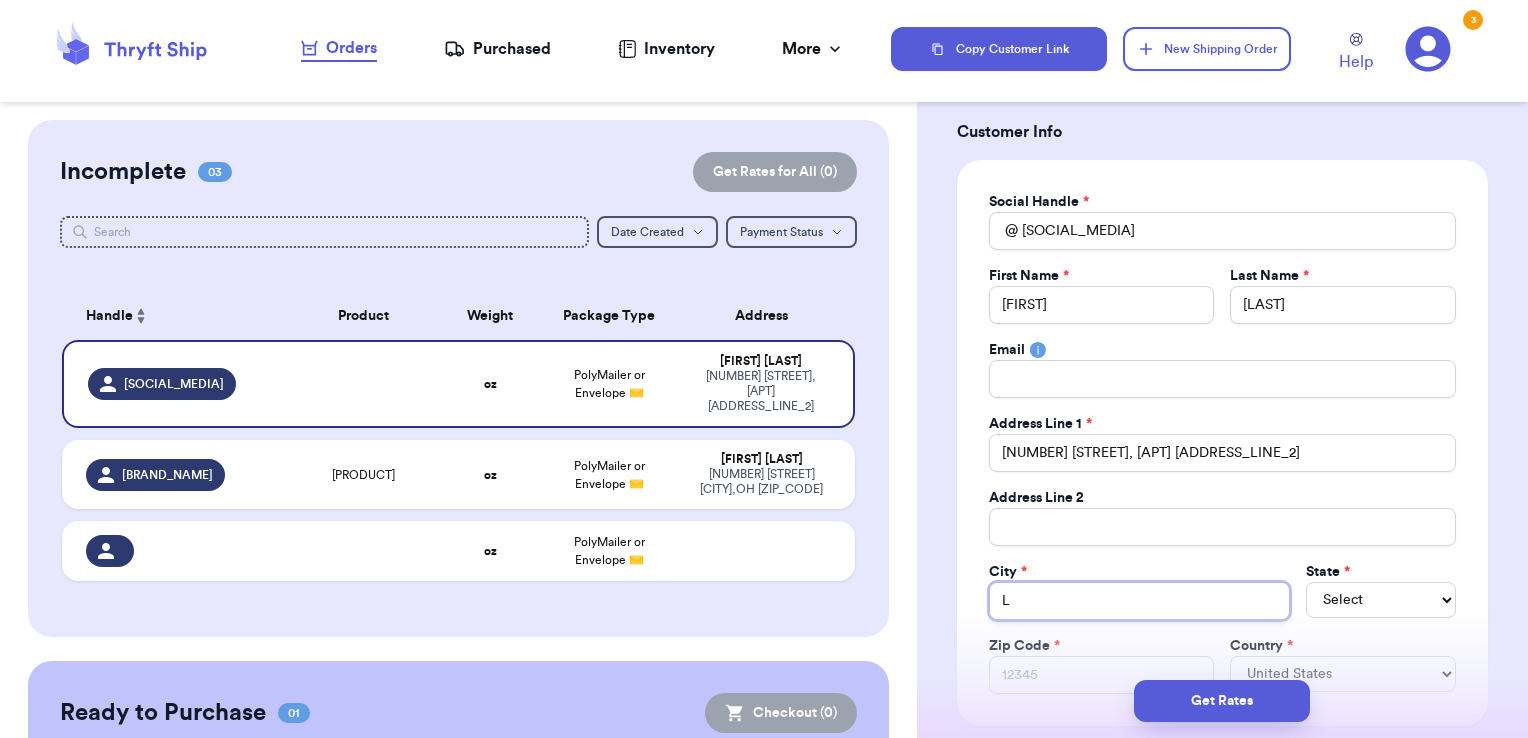 type on "[CITY]" 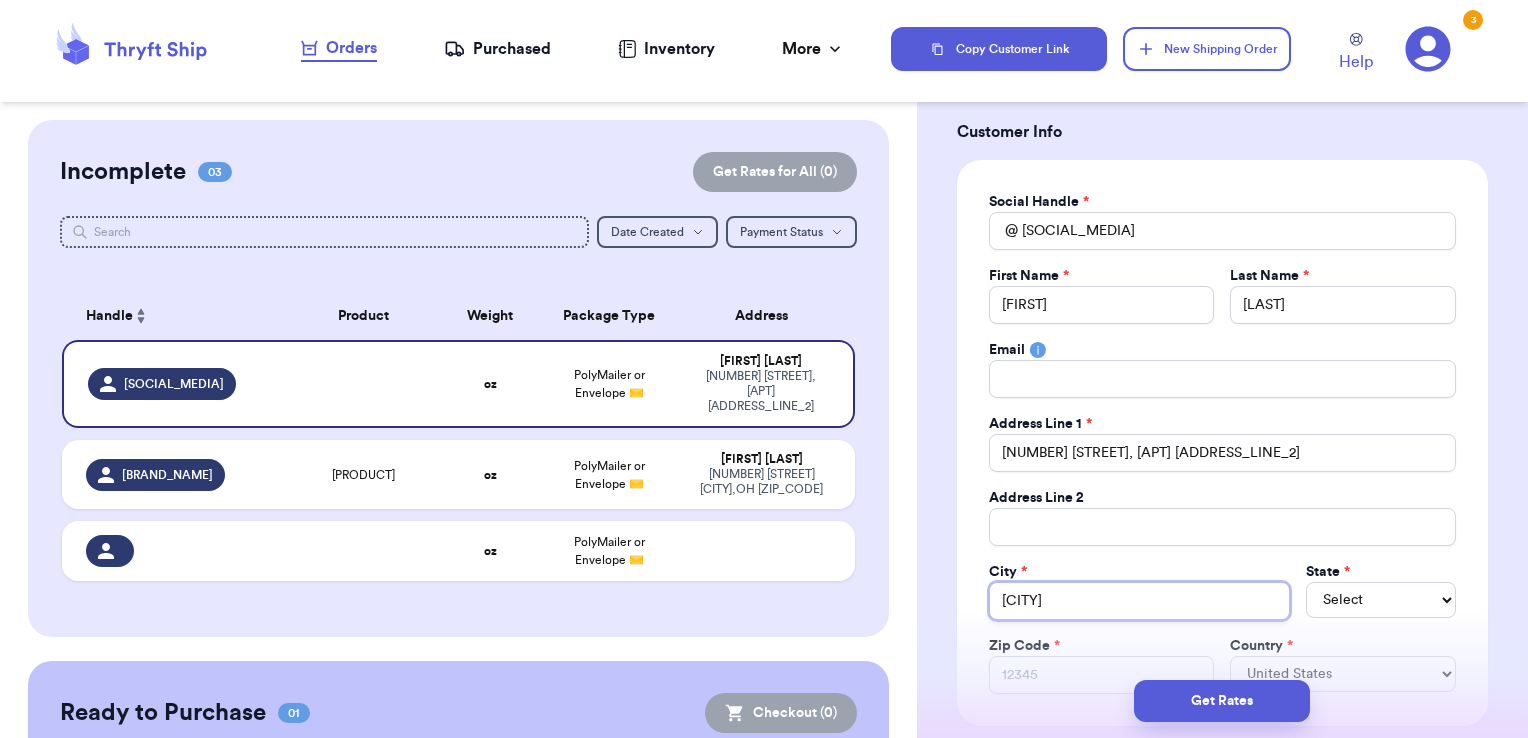 type on "[CITY]" 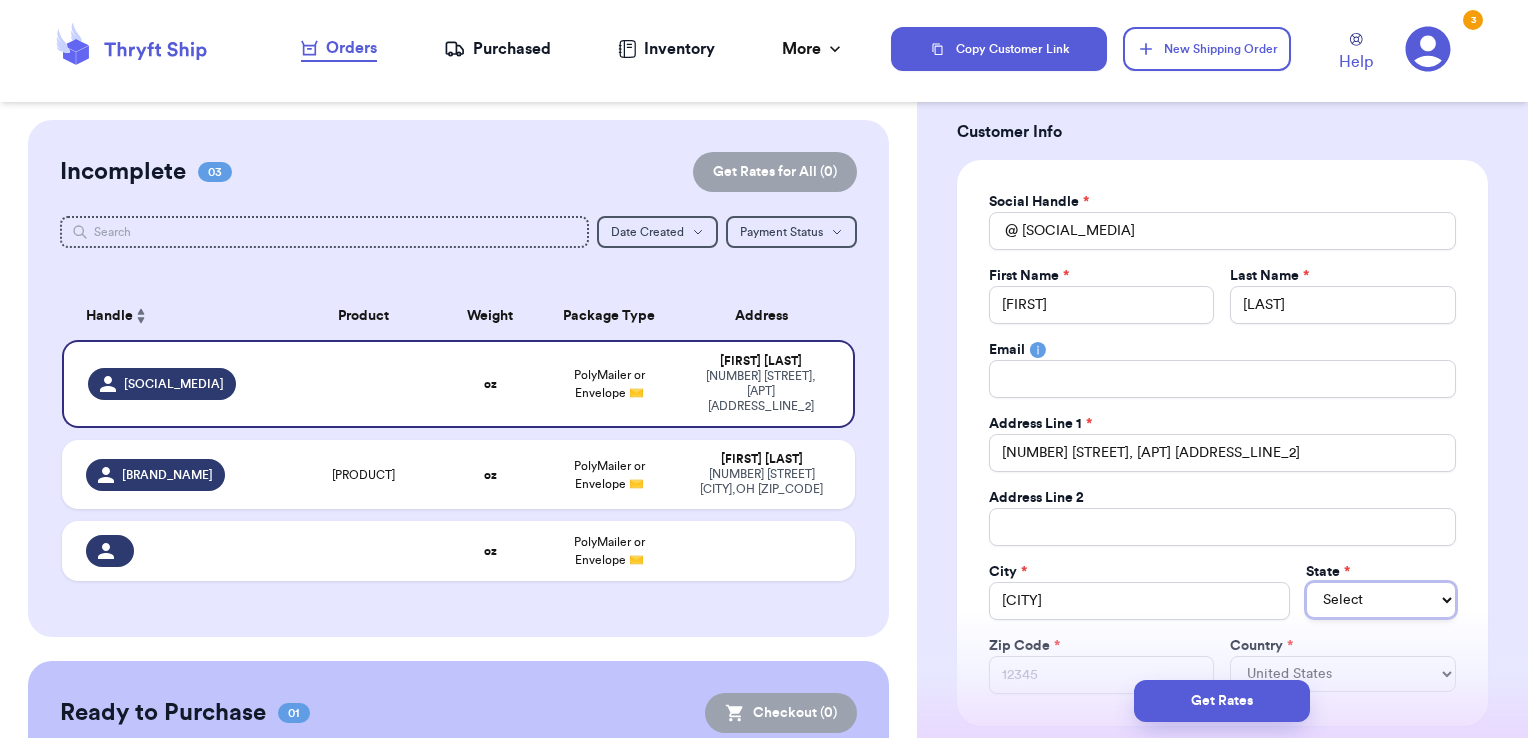 click on "Select AL AK AZ AR CA CO CT DE DC FL GA HI ID IL IN IA KS KY LA ME MD MA MI MN MS MO MT NE NV NH NJ NM NY NC ND OH OK OR PA RI SC SD TN TX UT VT VA WA WV WI WY AA AE AP AS GU MP PR VI" at bounding box center (1381, 600) 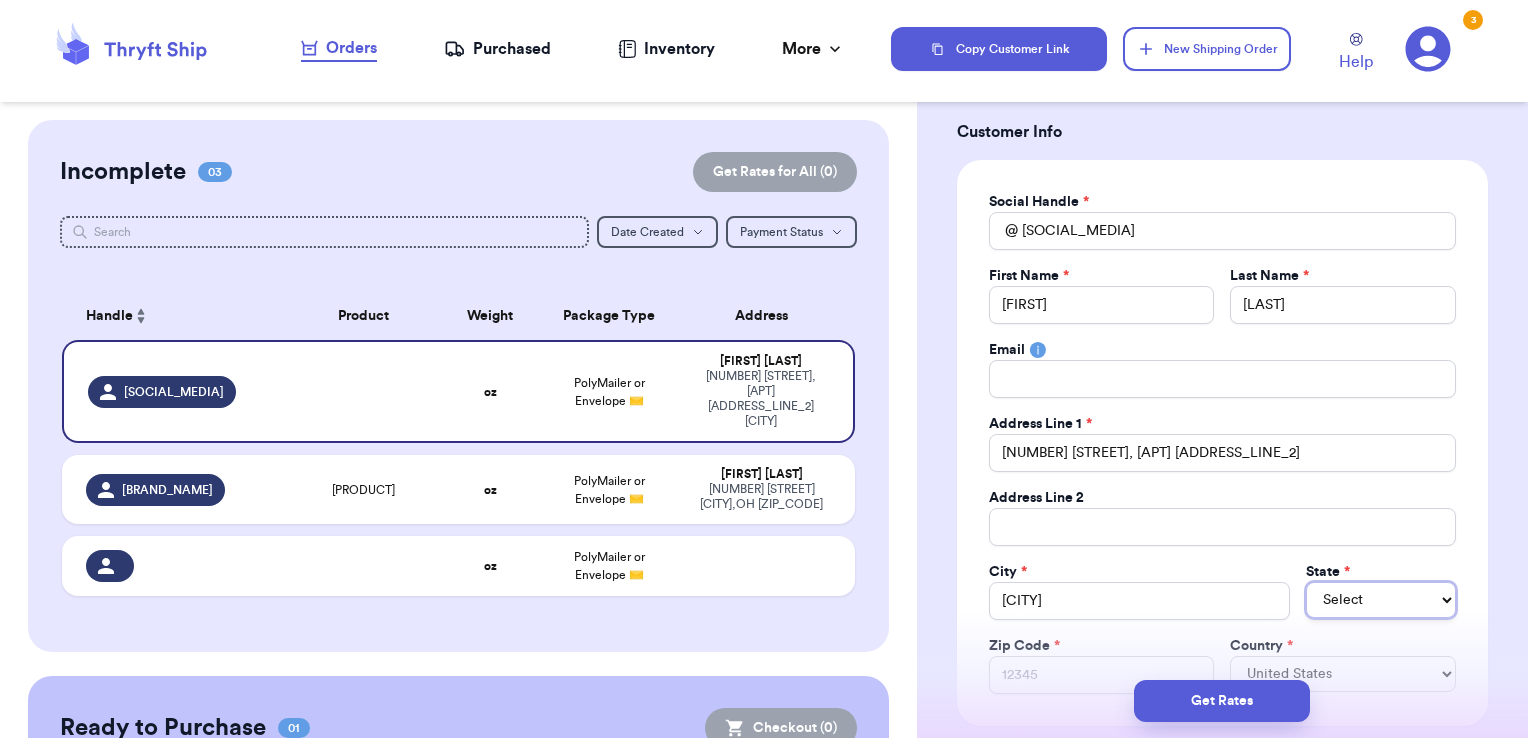 select on "CA" 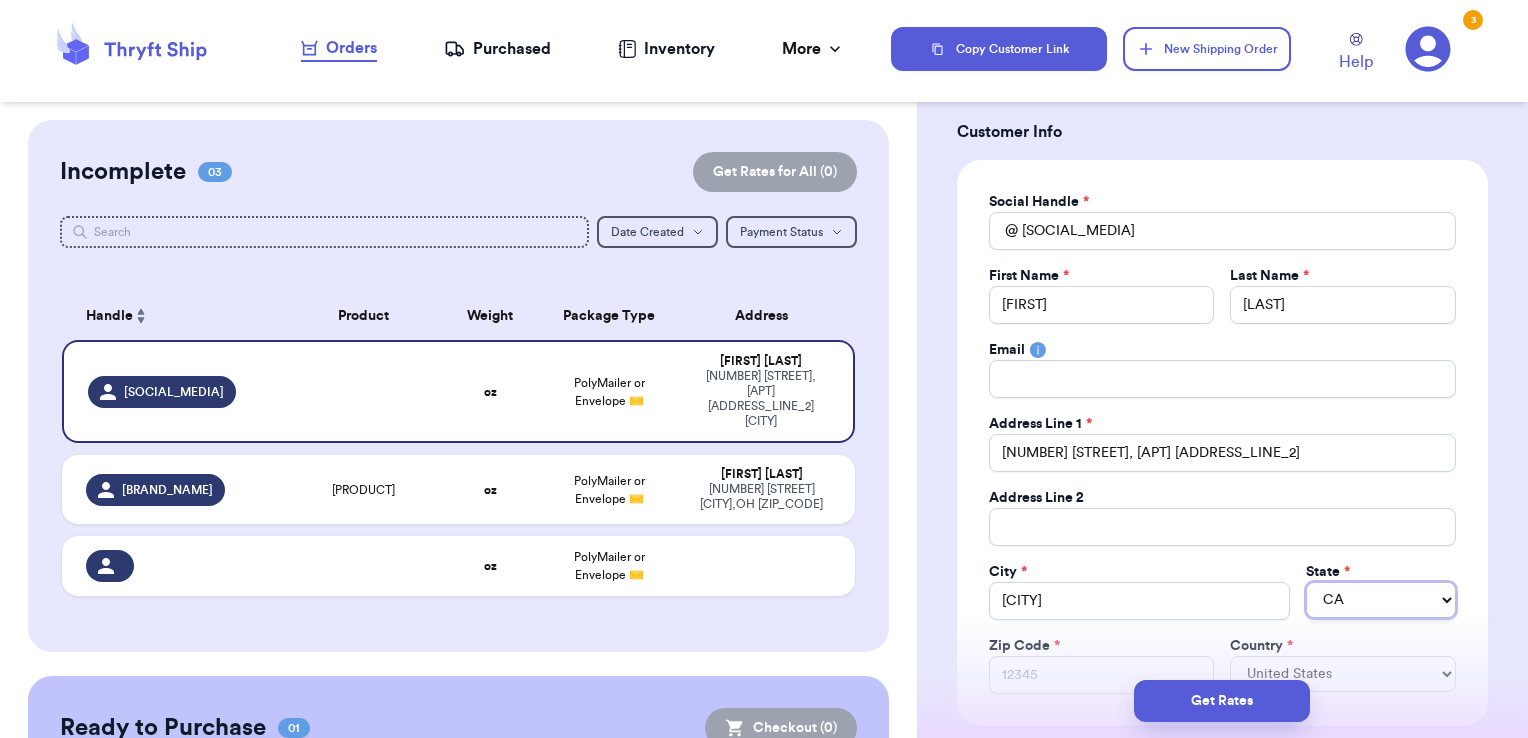 click on "Select AL AK AZ AR CA CO CT DE DC FL GA HI ID IL IN IA KS KY LA ME MD MA MI MN MS MO MT NE NV NH NJ NM NY NC ND OH OK OR PA RI SC SD TN TX UT VT VA WA WV WI WY AA AE AP AS GU MP PR VI" at bounding box center [1381, 600] 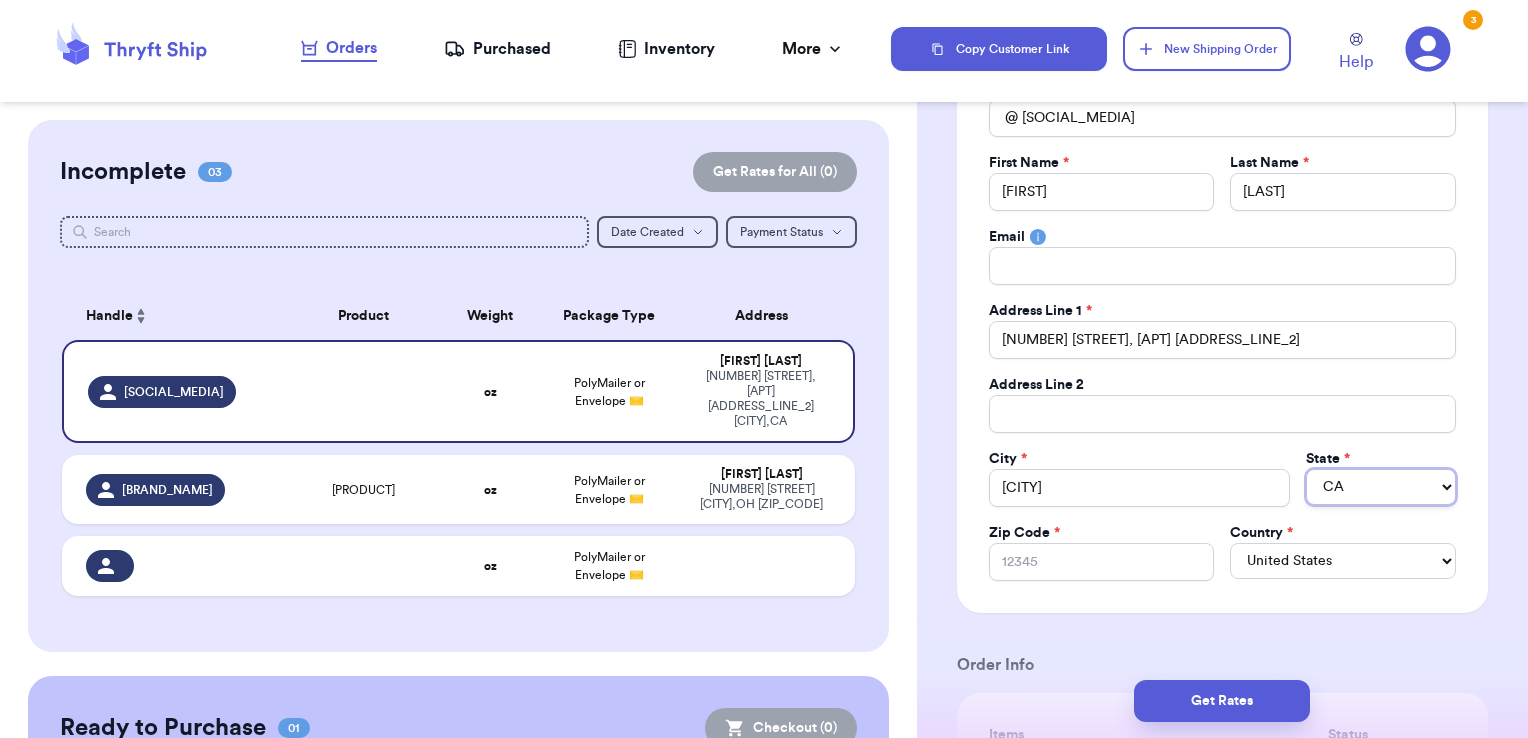 scroll, scrollTop: 300, scrollLeft: 0, axis: vertical 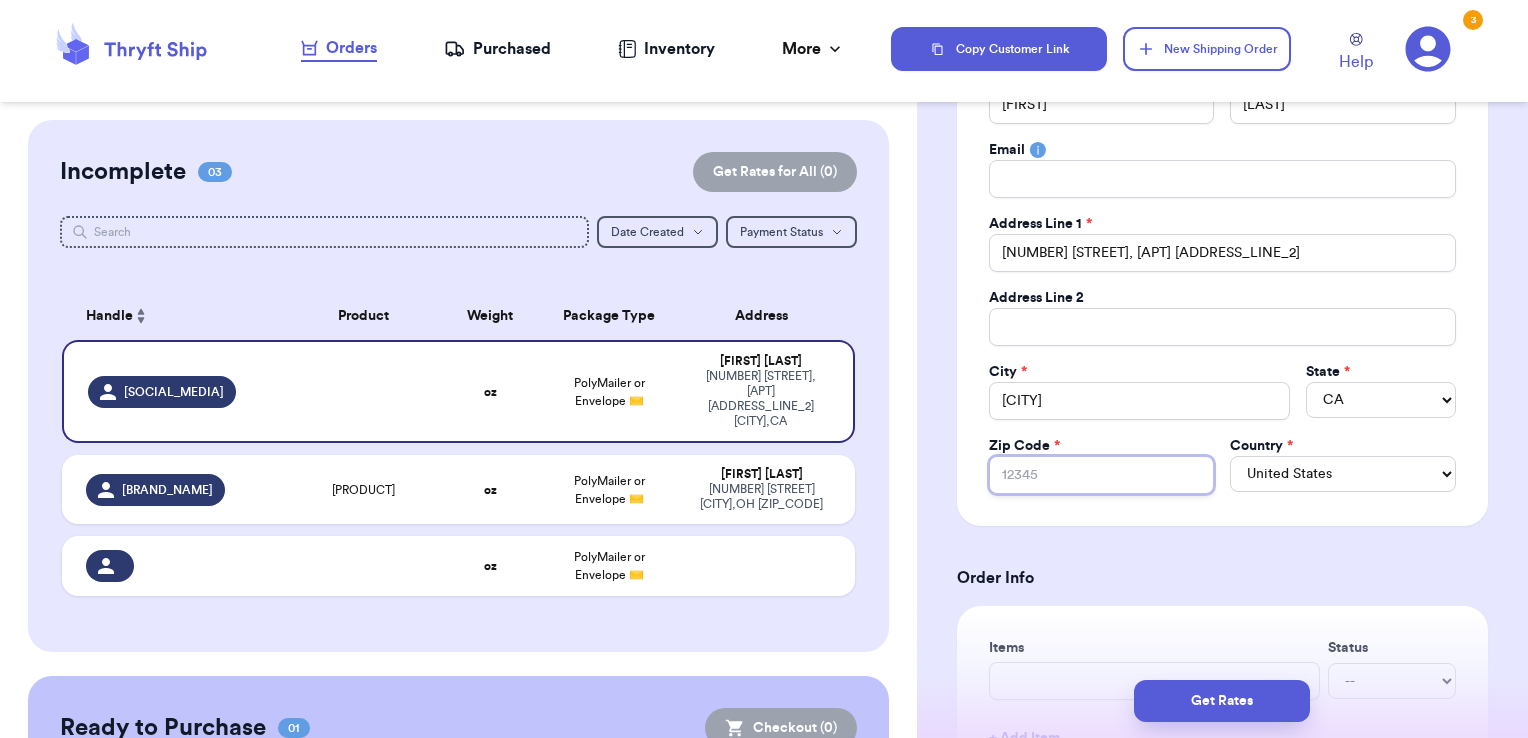 type 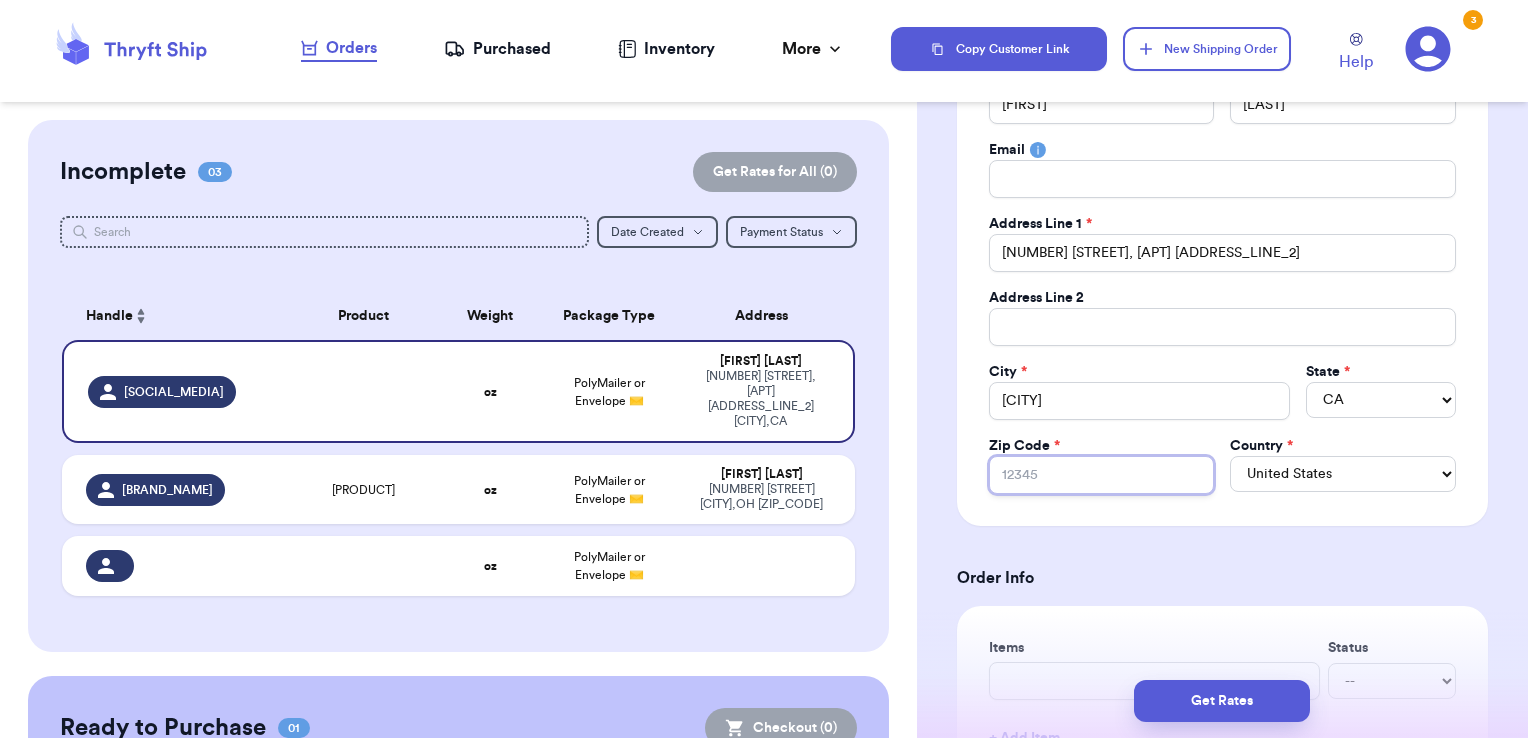 click on "Zip Code *" at bounding box center (1102, 475) 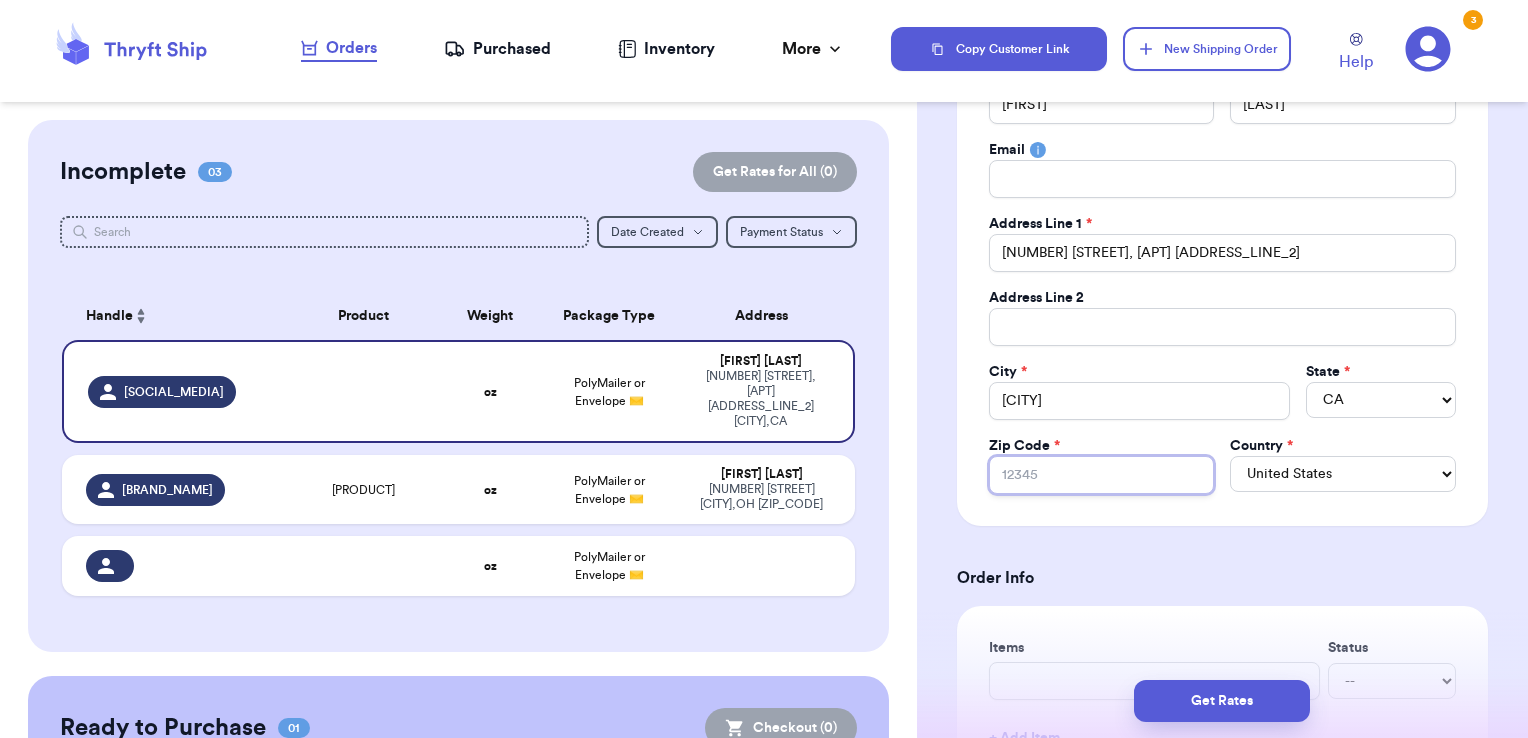 type on "9" 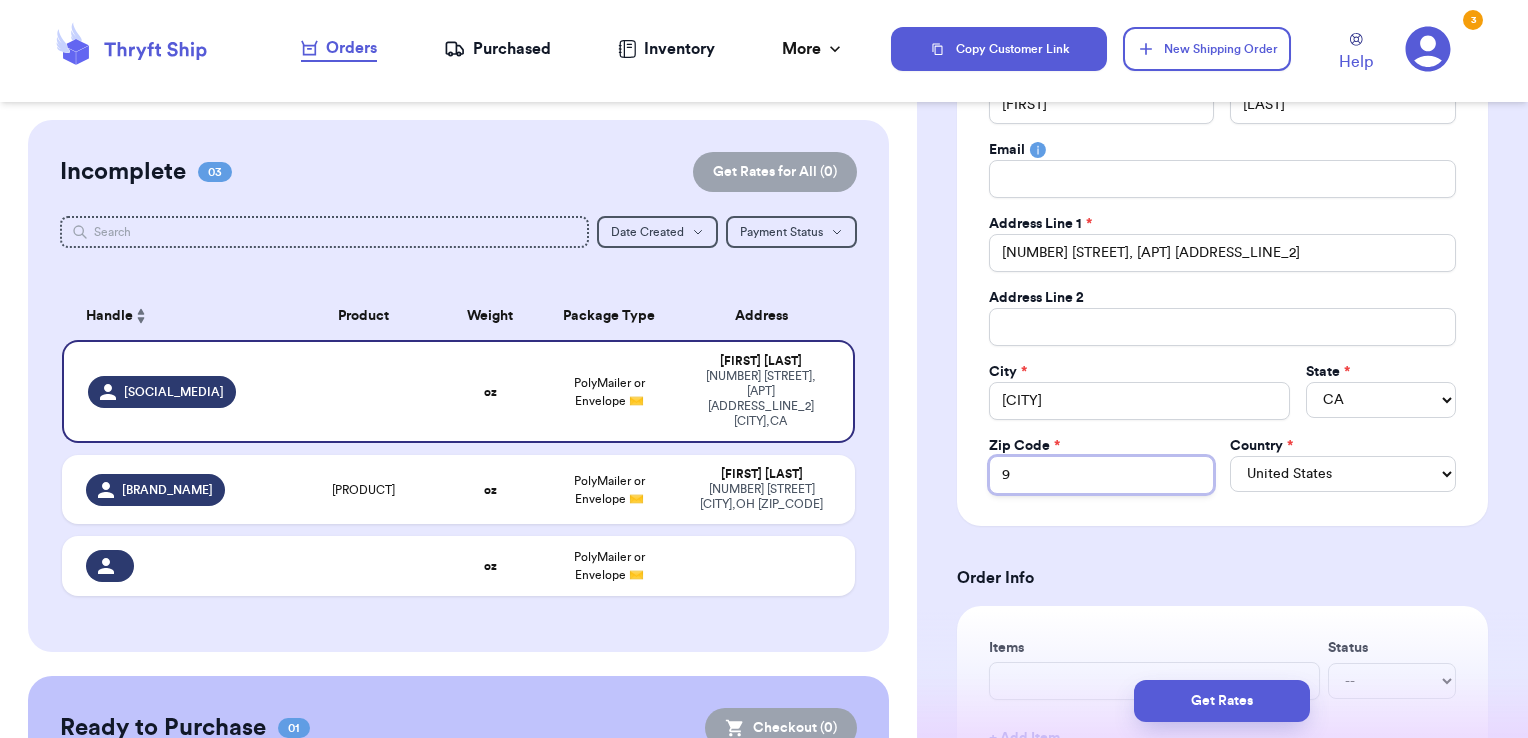 type on "[PRICE]" 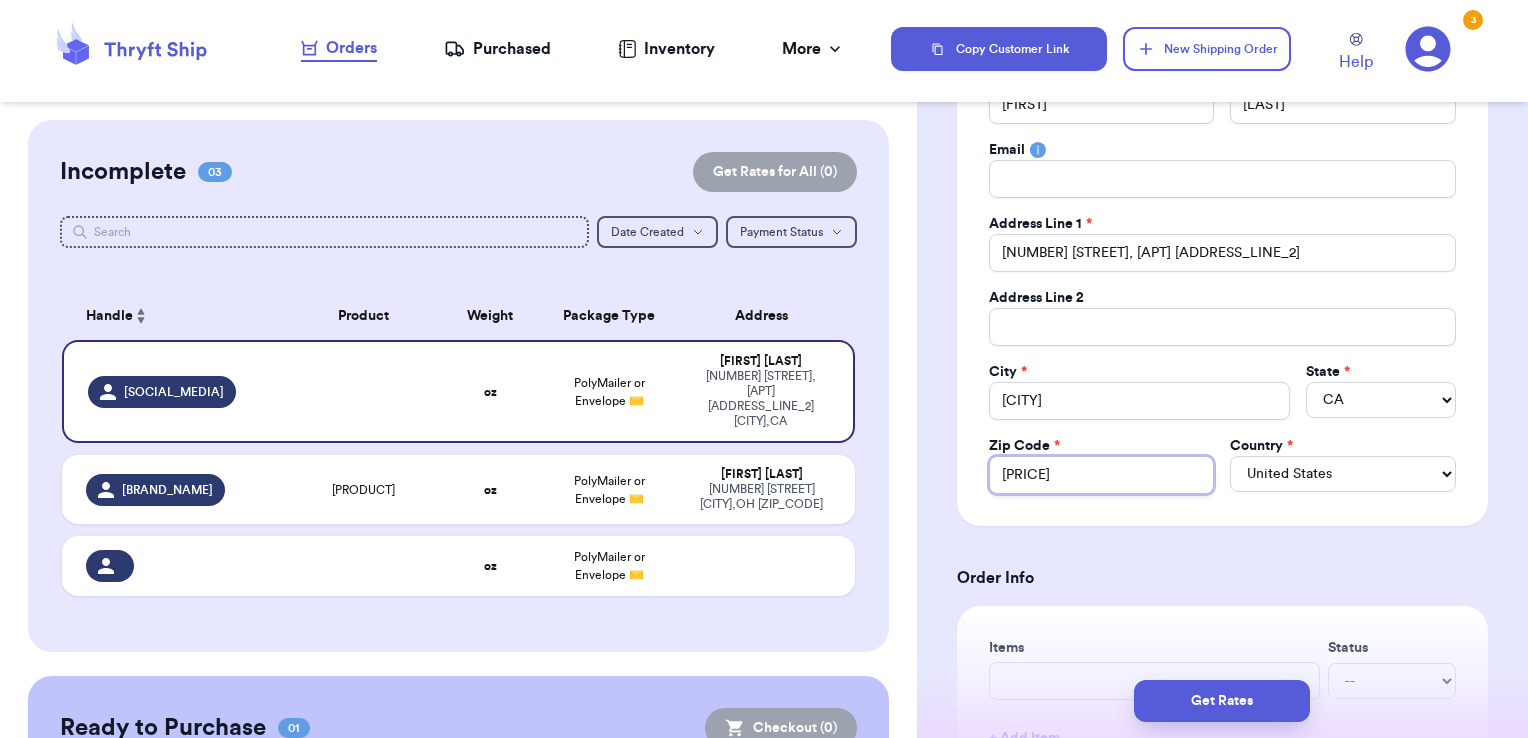 type on "[ZIP_CODE]" 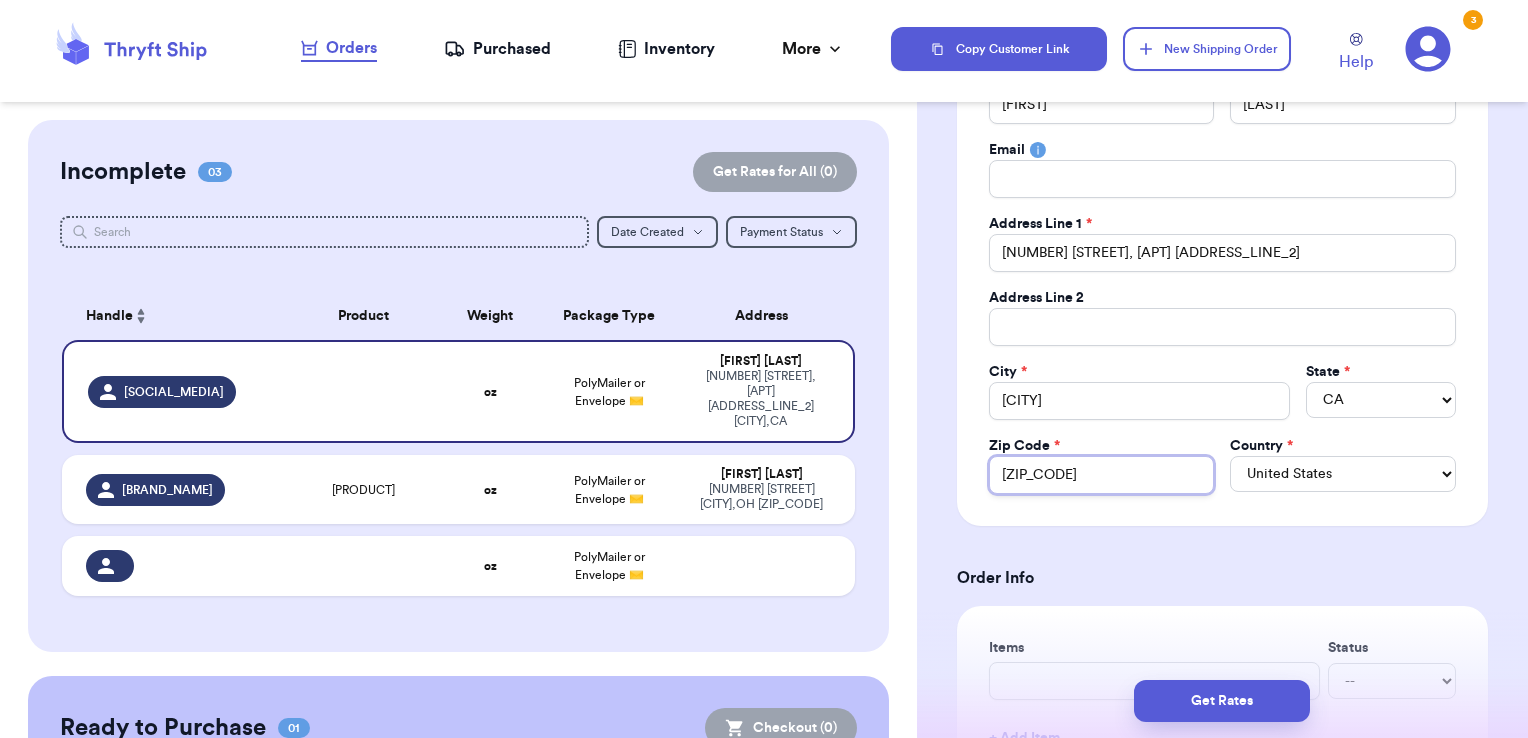 type on "[ZIP_CODE]" 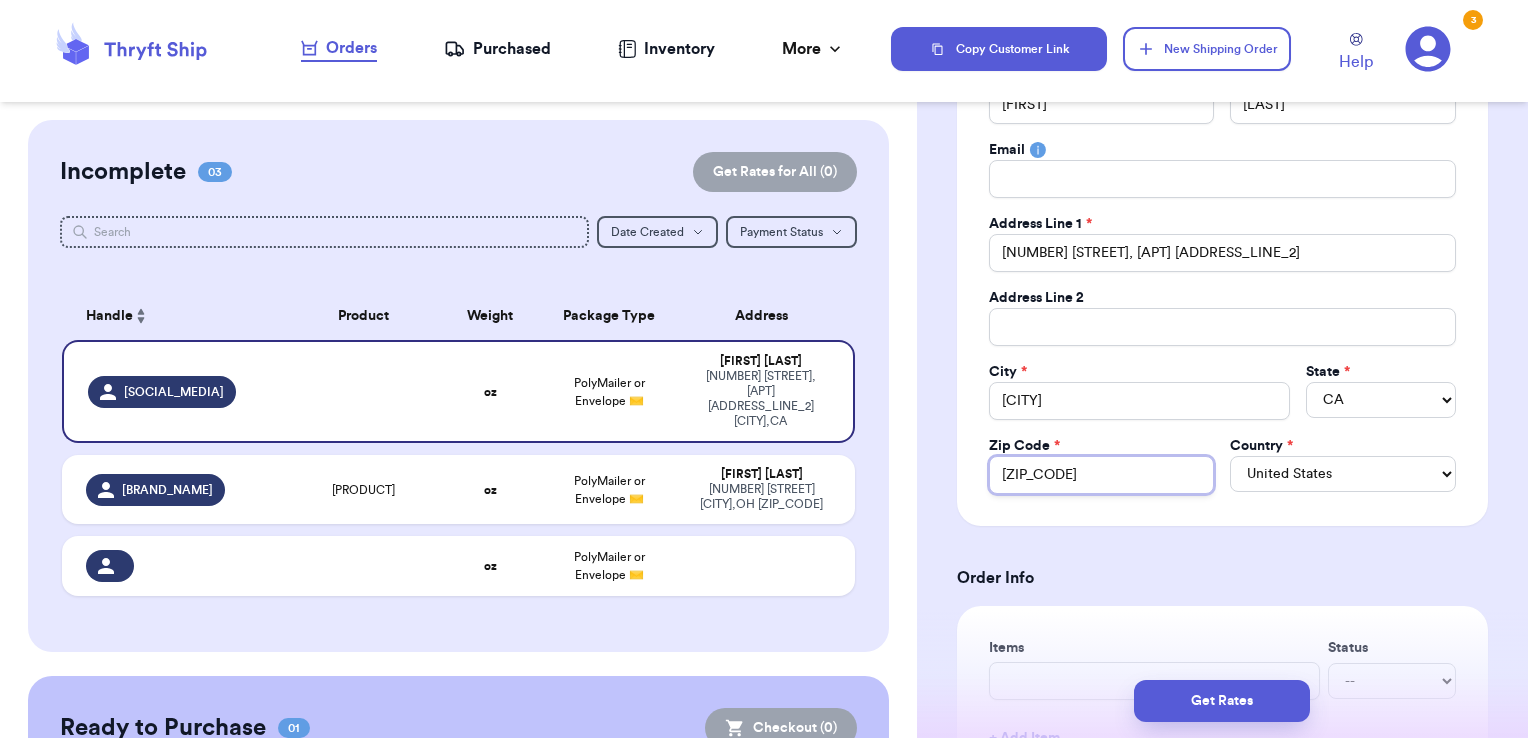 type 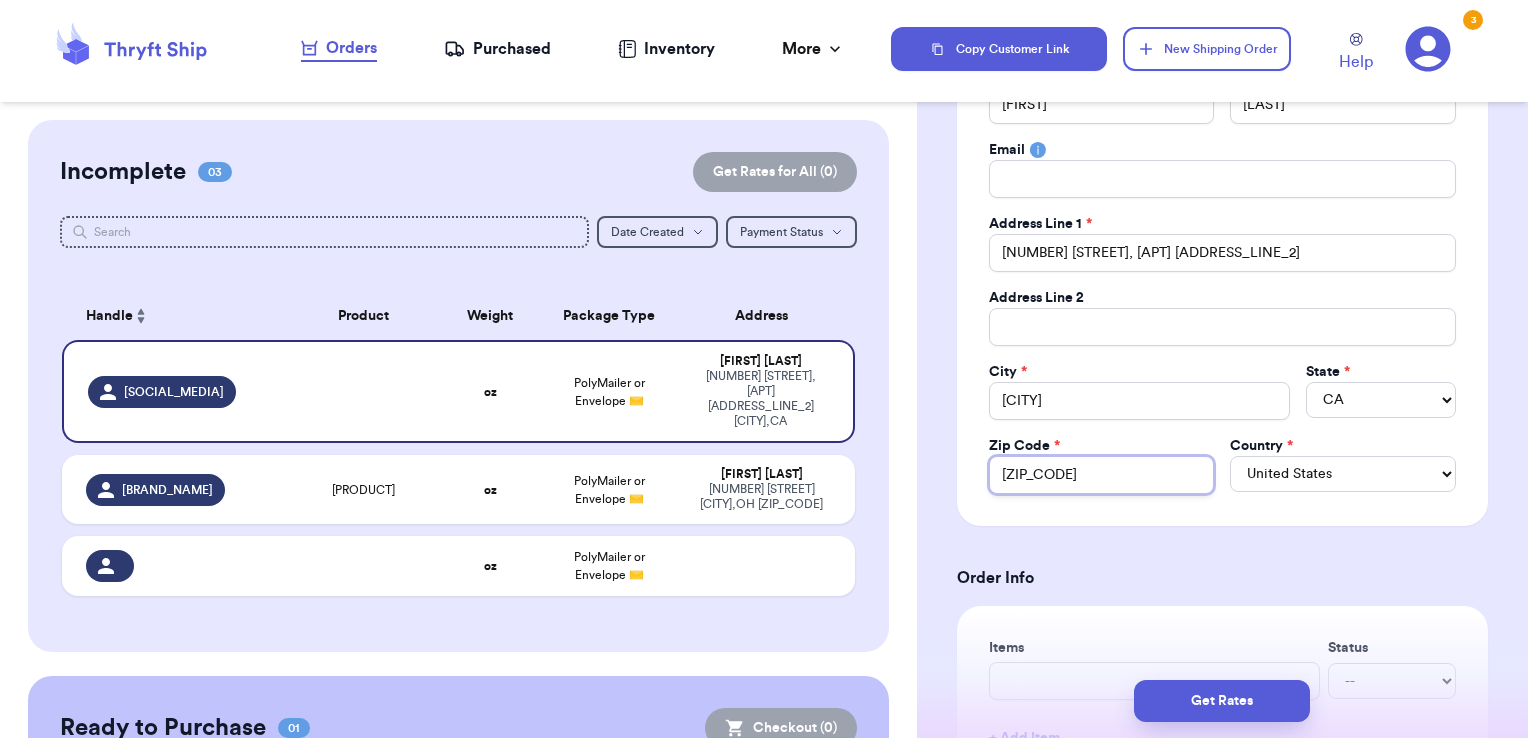 type on "[ZIP_CODE]" 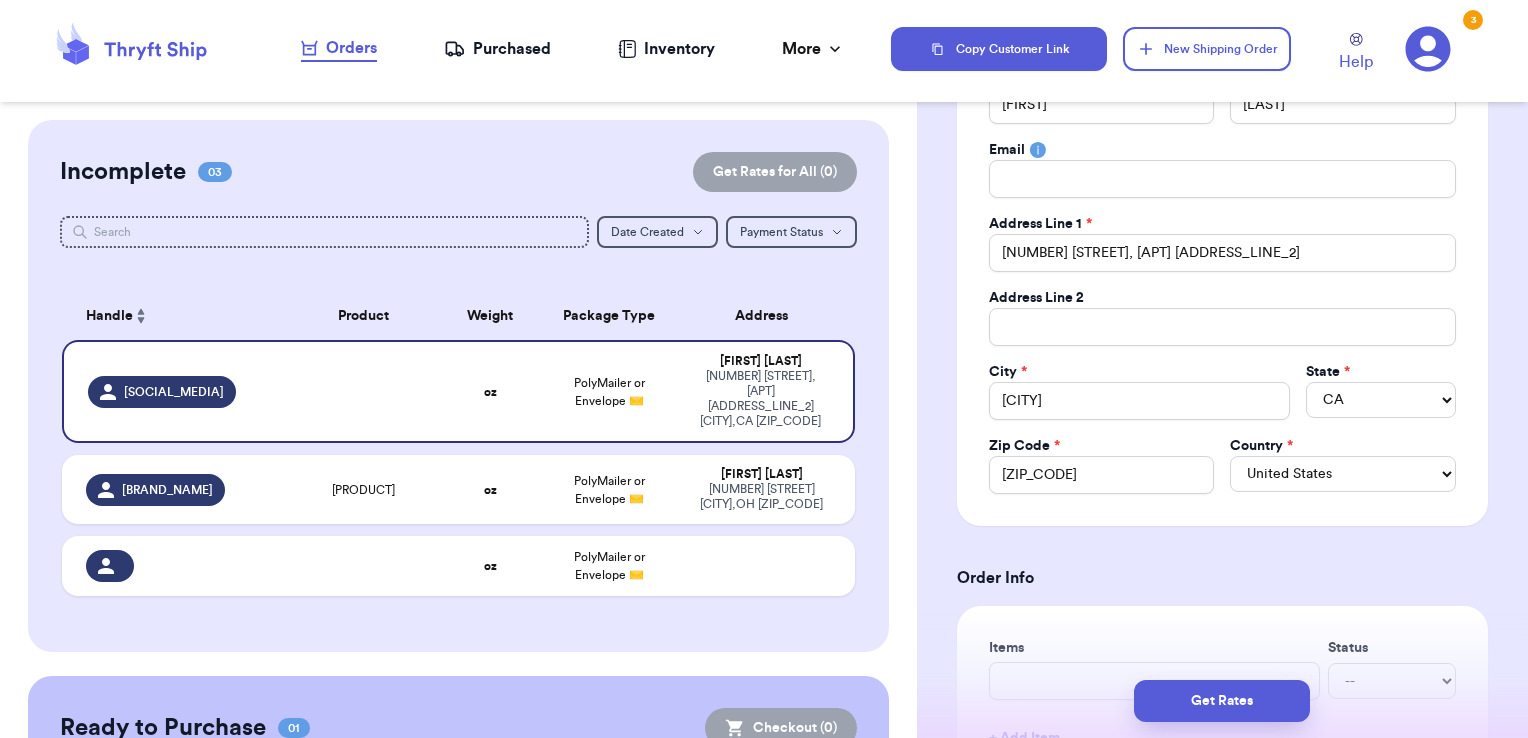 click on "Shipping Information Delete Label Customer Info Social Handle * @ [SOCIAL_MEDIA] First Name * [FIRST] Last Name * [LAST] Email Address Line 1 * [NUMBER] [STREET], [APT] [ADDRESS_LINE_2] City * [CITY] State * [STATE_LIST] Zip Code * [ZIP_CODE] Country * United States Canada Australia Order Info Items Status -- Paid Owes + Add Item Total Amount Paid $ [PRICE] Edit Package Info Print item name on label Print username on label Package Type * PolyMailer or Envelope ✉️ Weight * 0 lbs oz Hazardous Materials   (Perfume, nail polish, hair spray, dry ice, lithium batteries, firearms, lighters, fuels, etc.  Learn how to ship Hazardous Materials ) Length in Width in Dimensions are not required unless package measures greater than one cubic foot (1728 inches). Calculate dimensions by L x W x H. Additional Features (Media Mail)" at bounding box center (1222, 744) 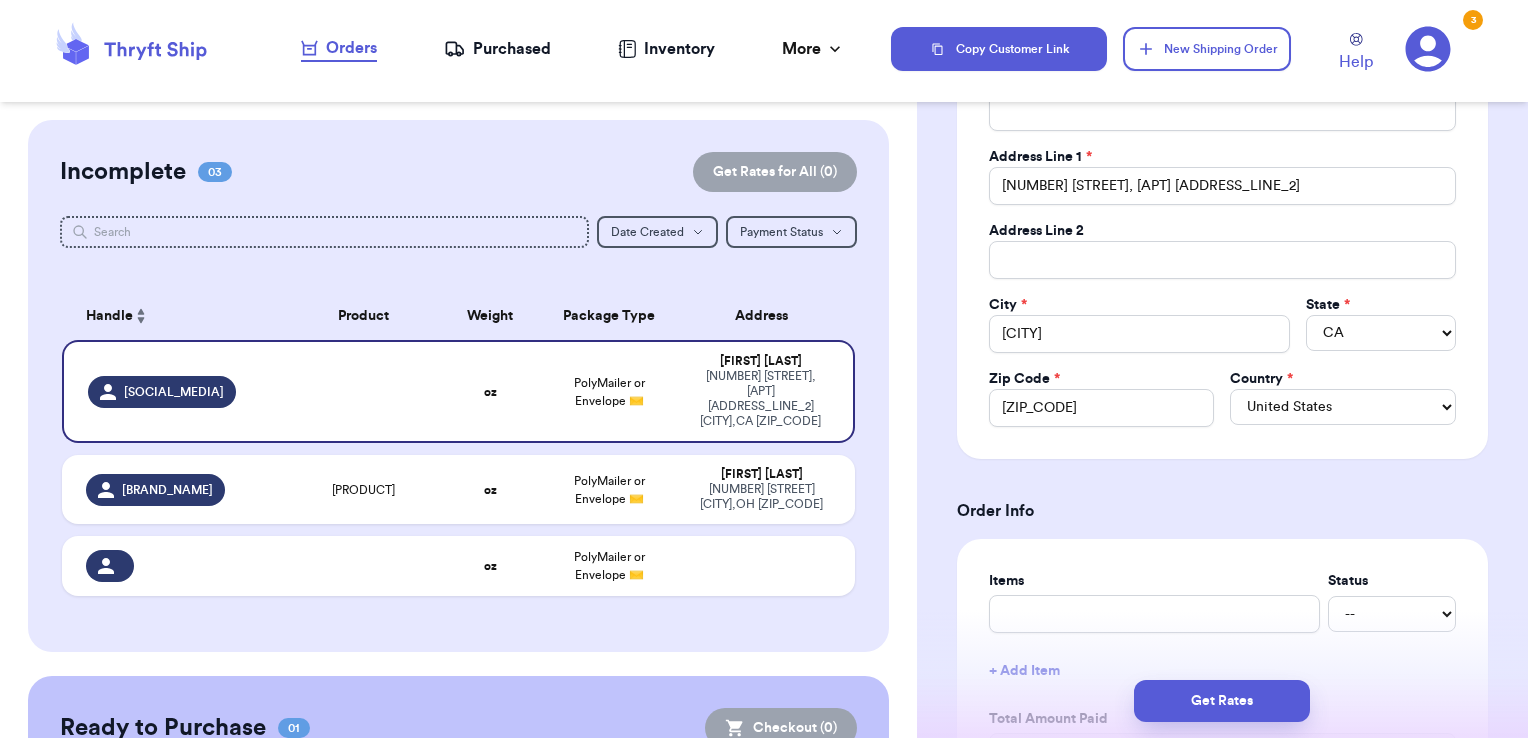 scroll, scrollTop: 500, scrollLeft: 0, axis: vertical 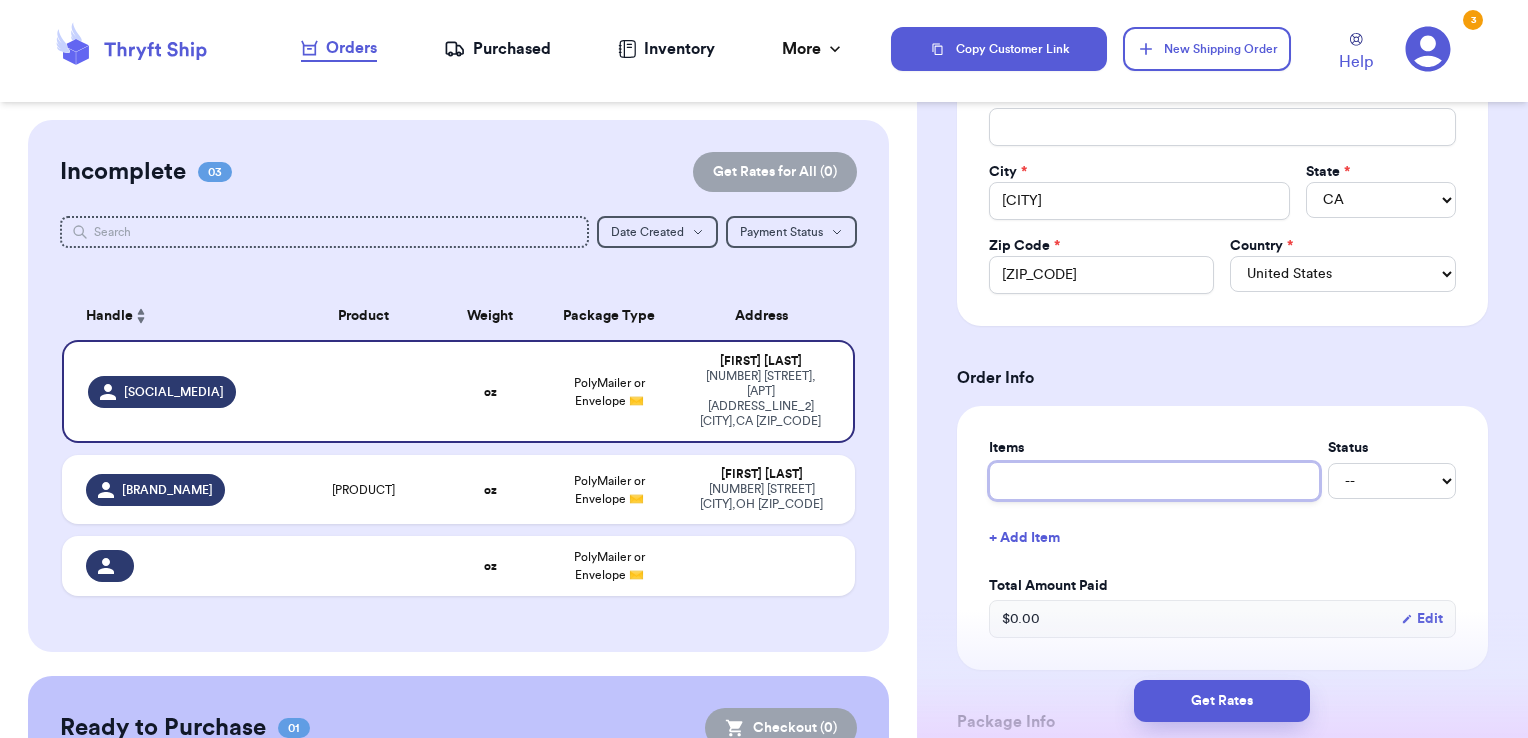 click at bounding box center (1154, 481) 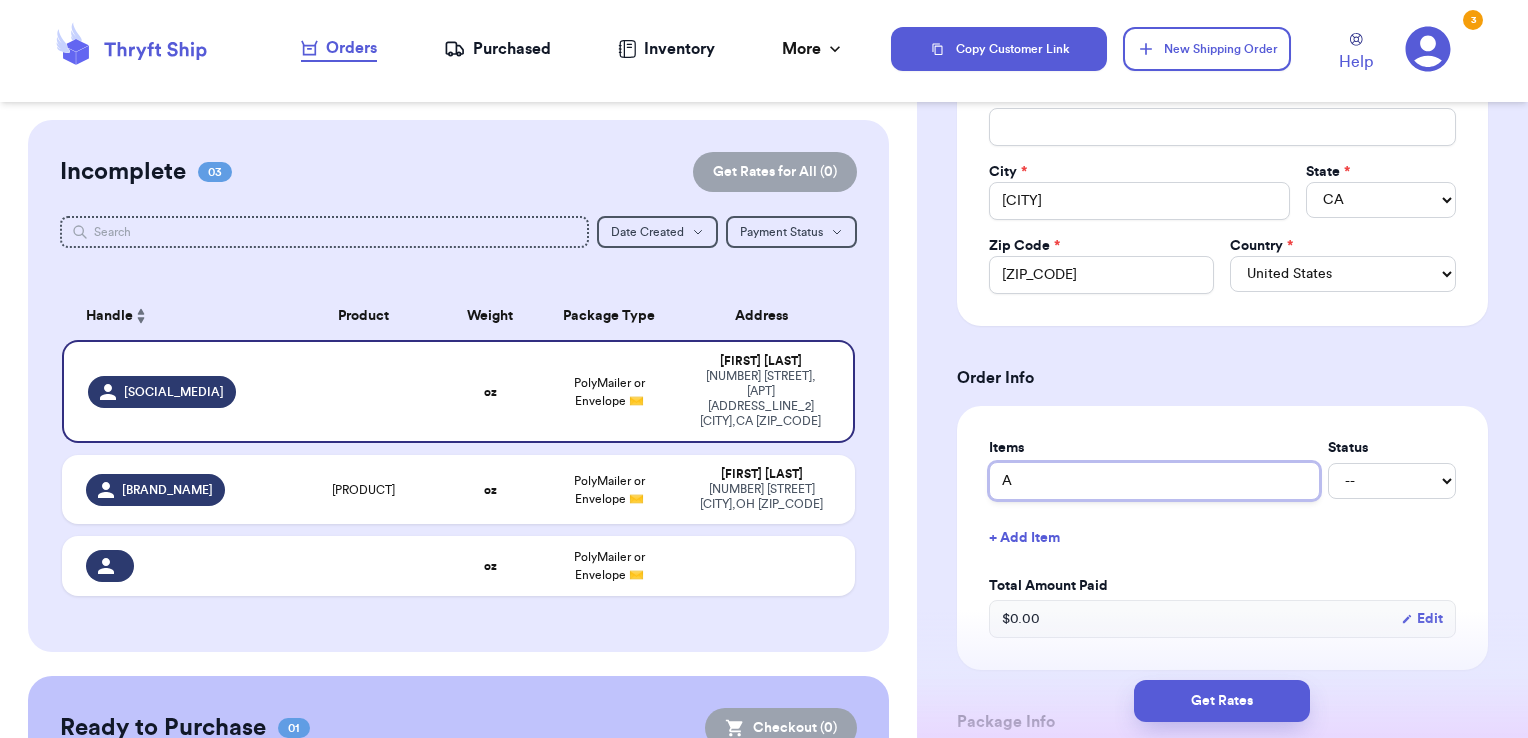 type 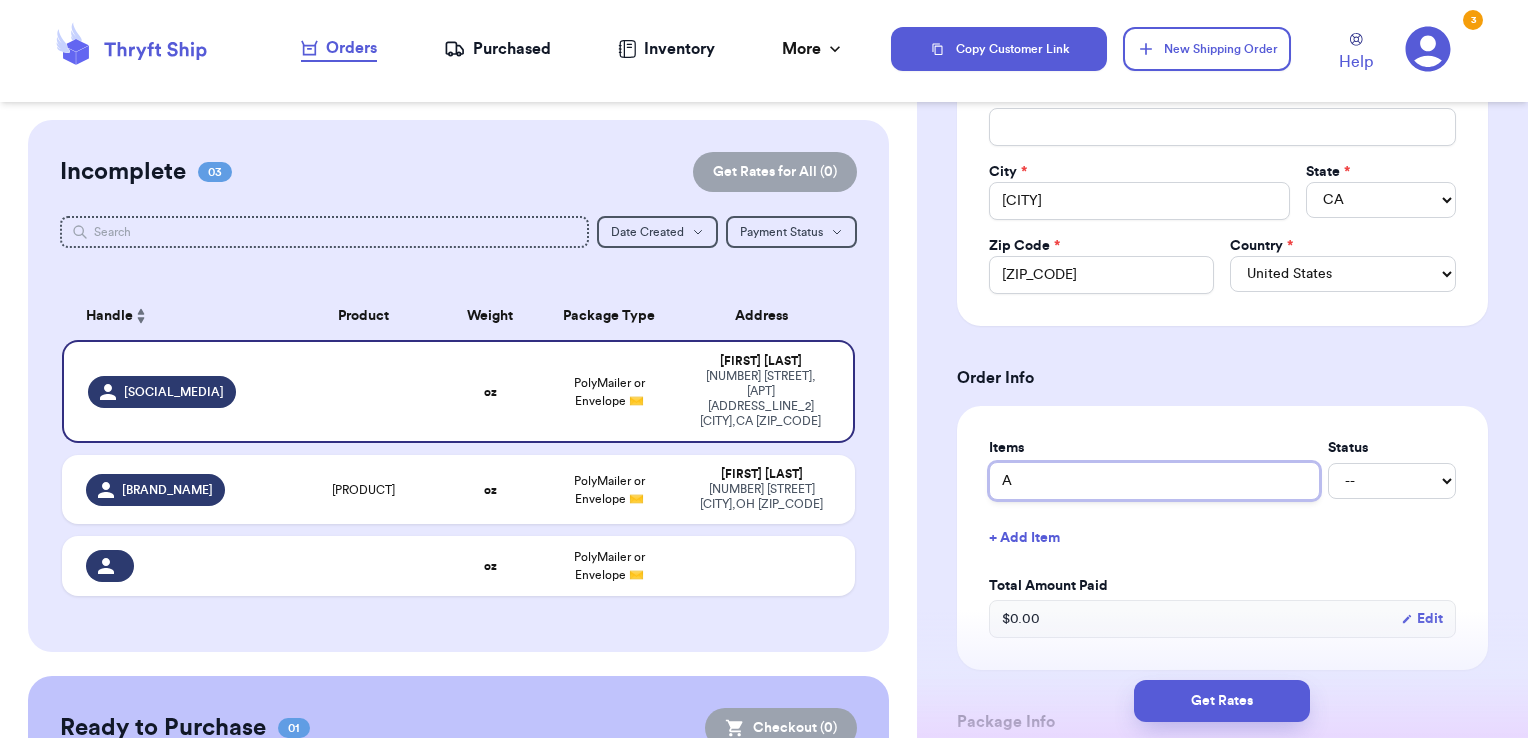 type on "[STATE]" 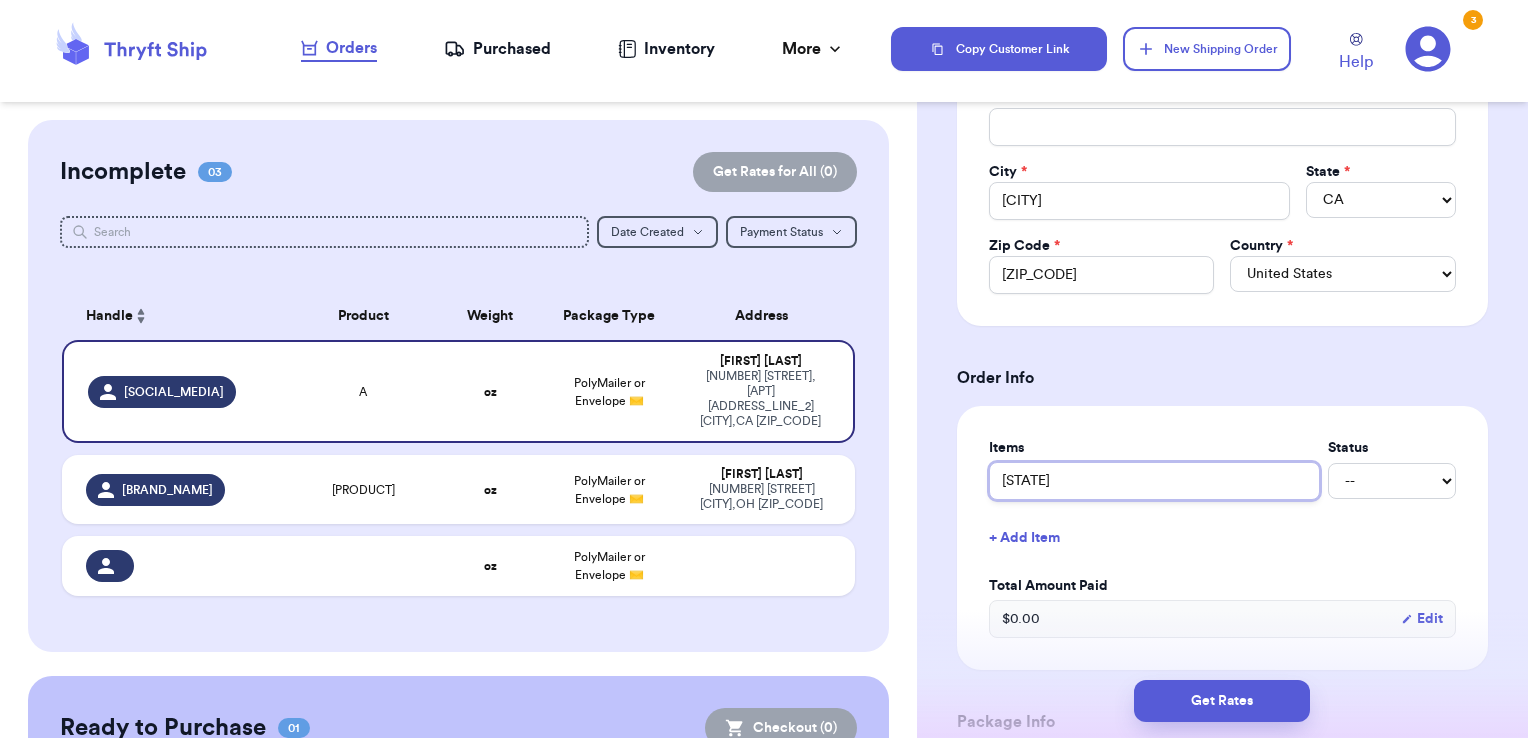 type 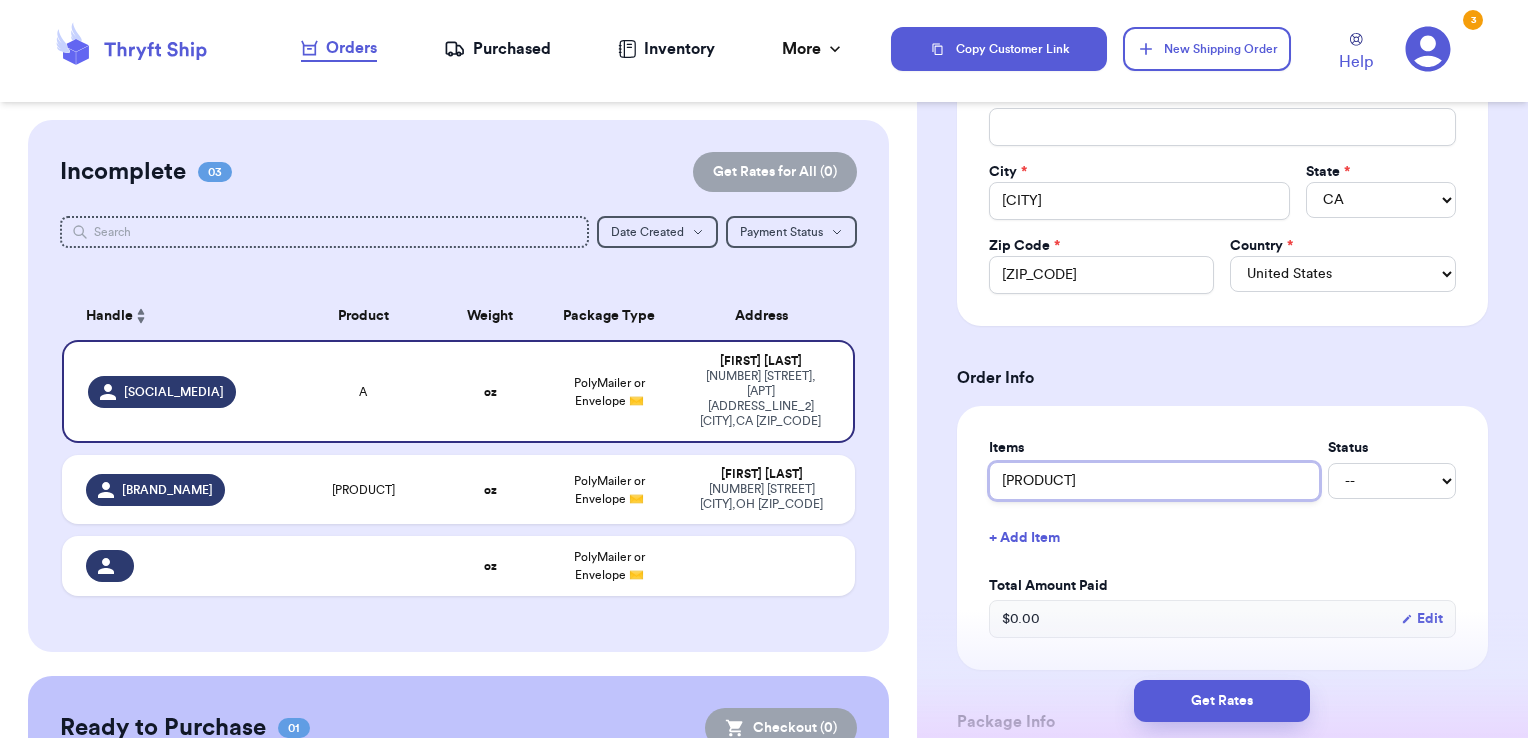 type 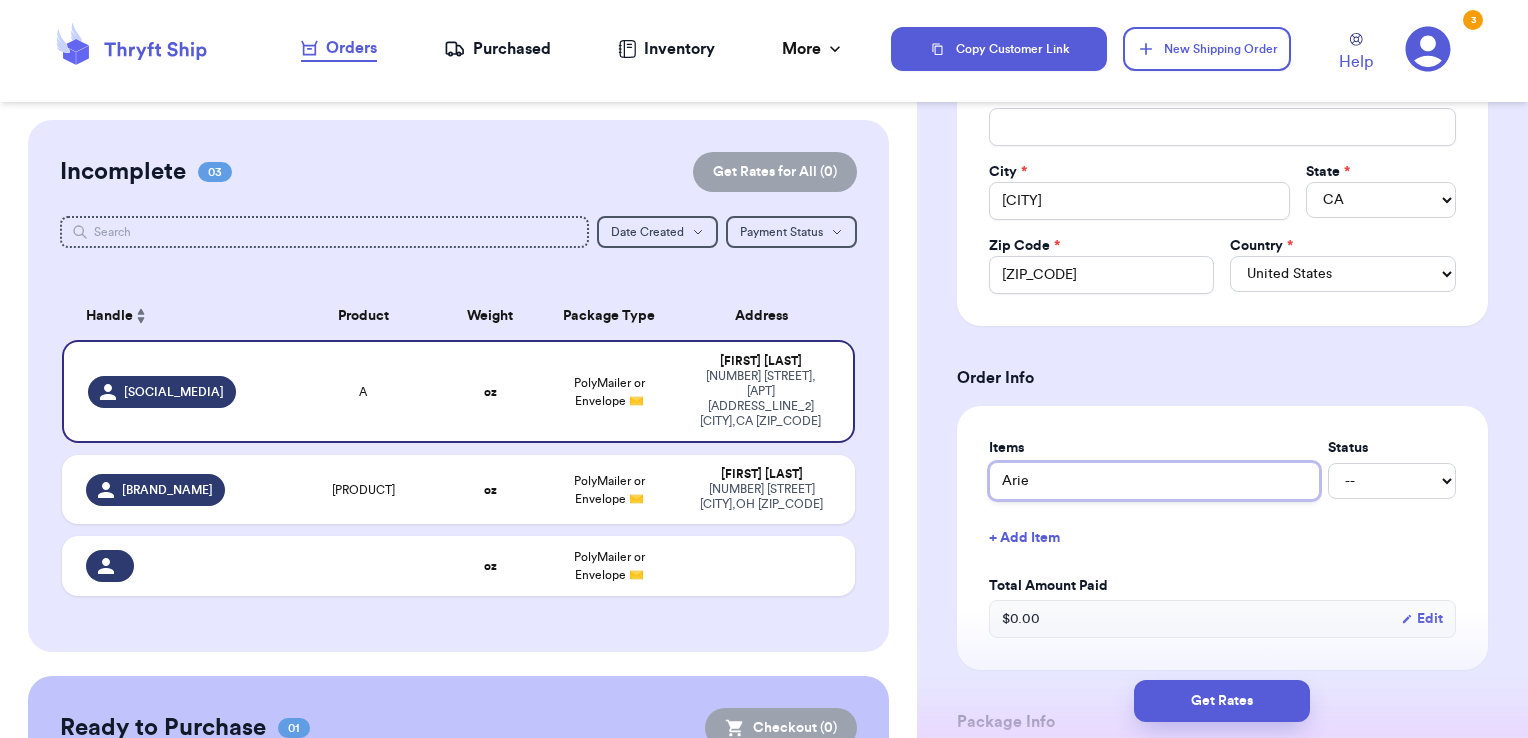 type 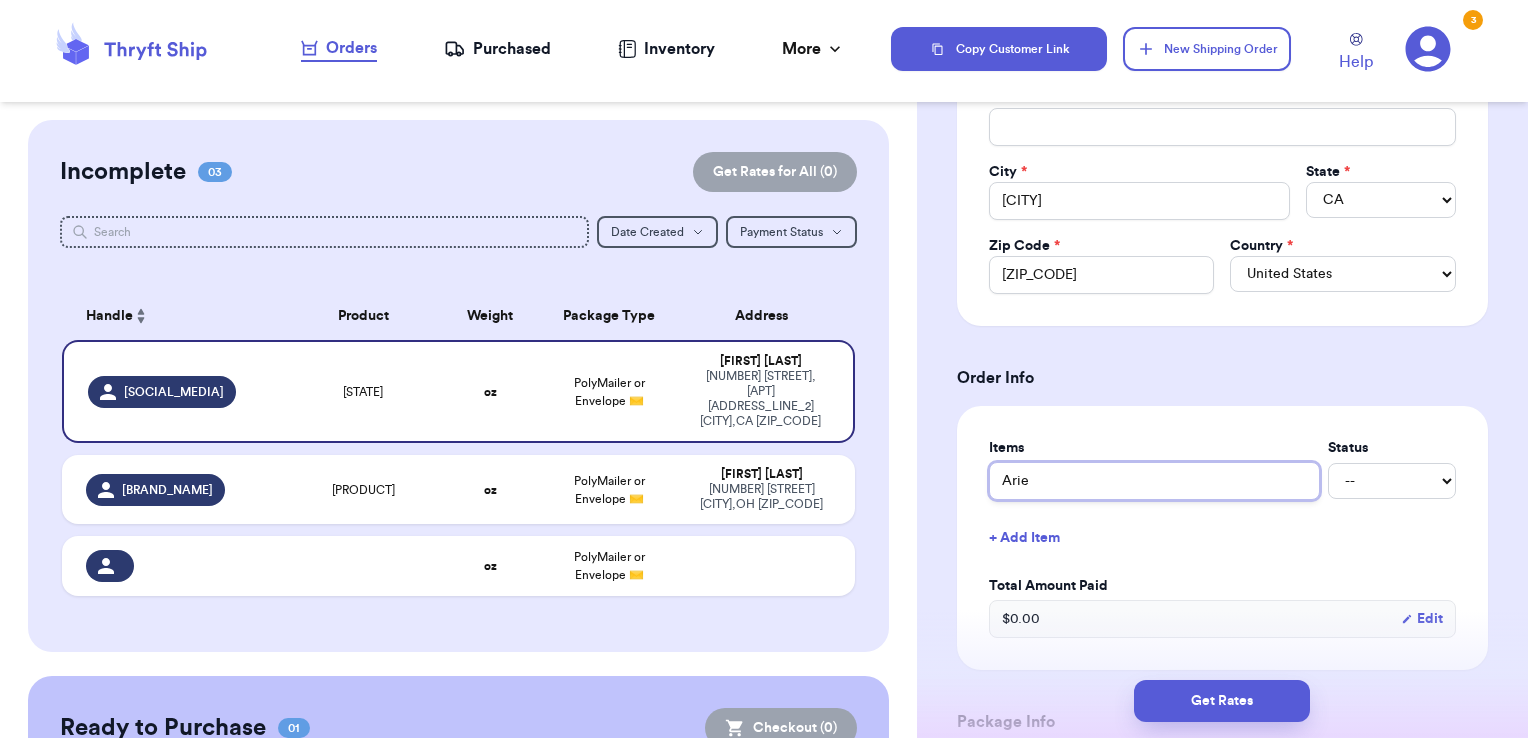type on "[PRODUCT]" 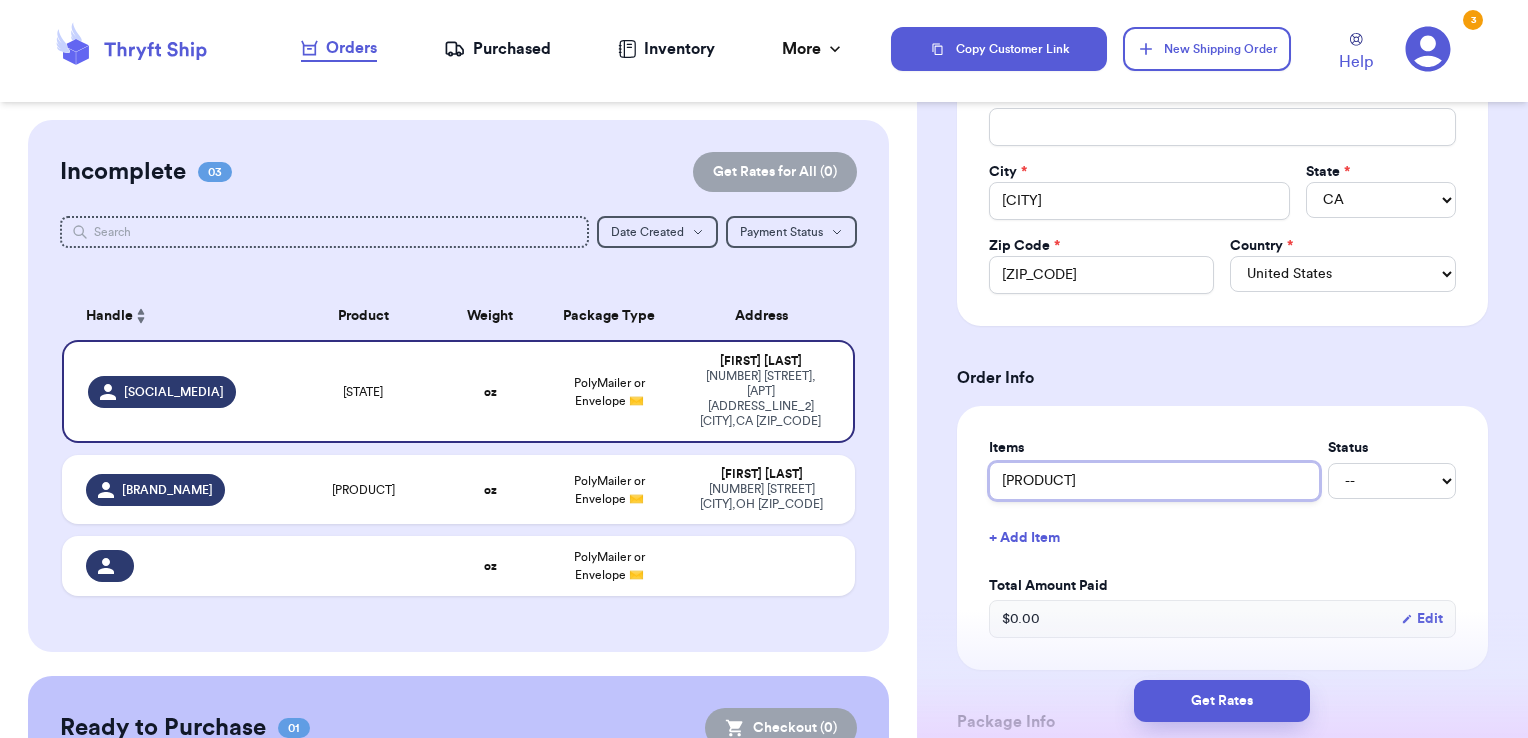 type 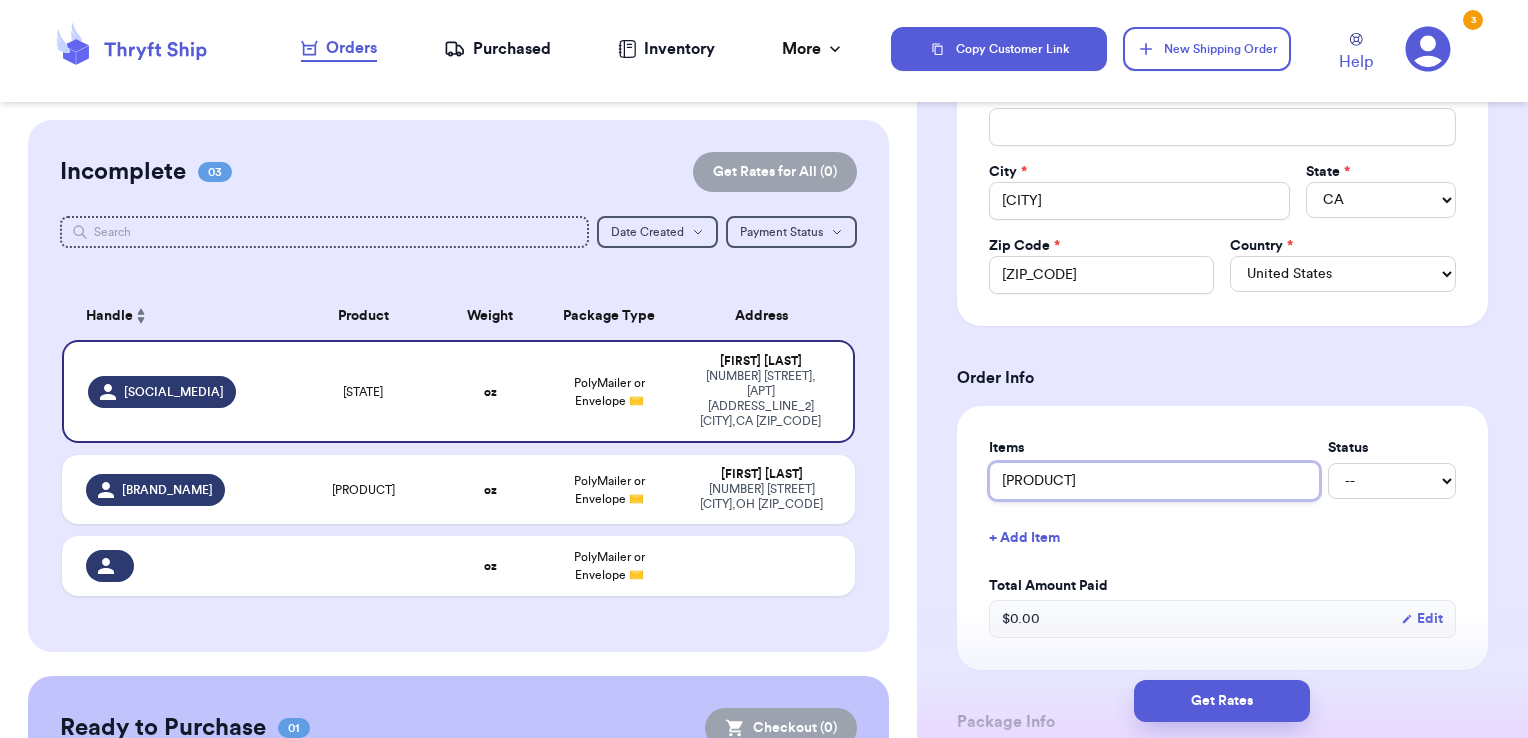 type on "[PRODUCT]" 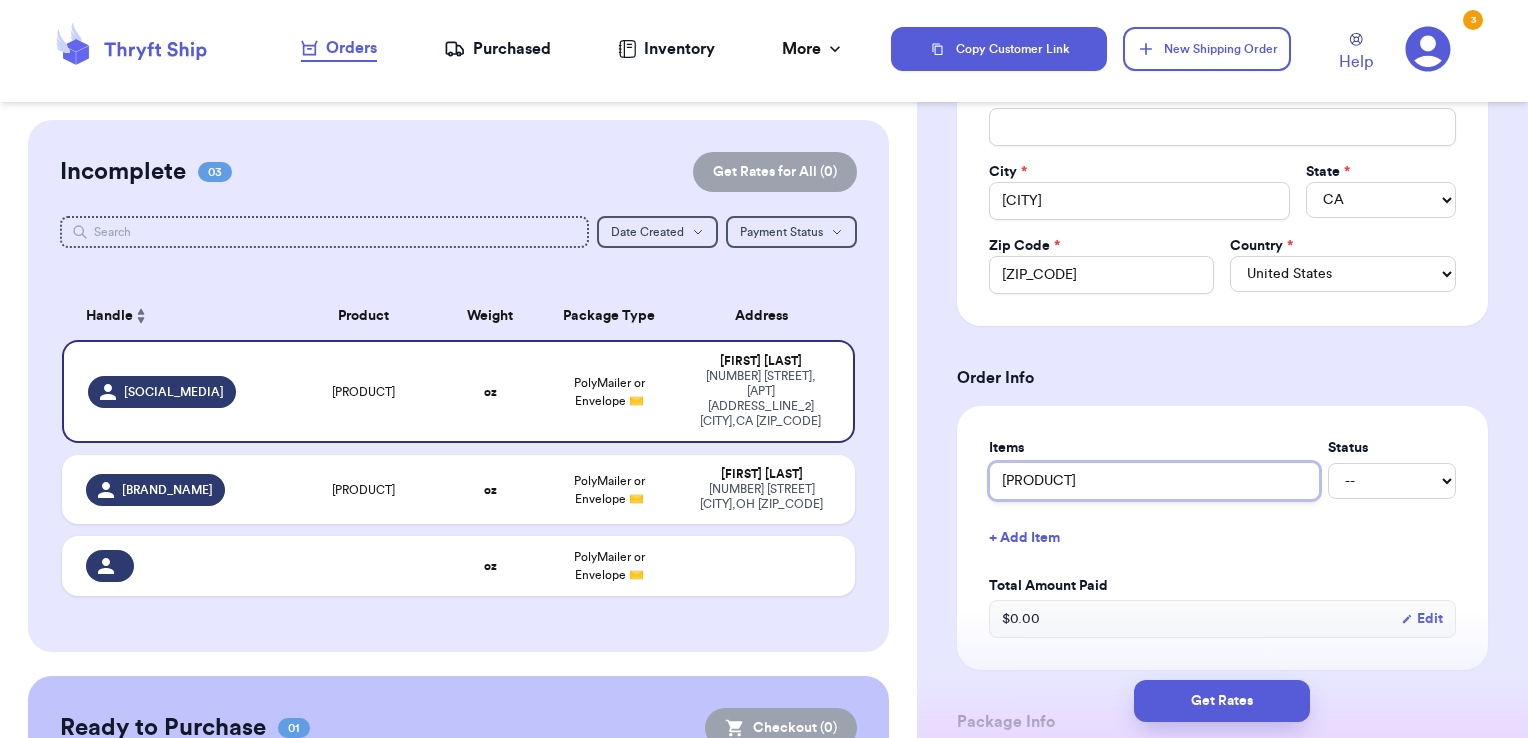 type 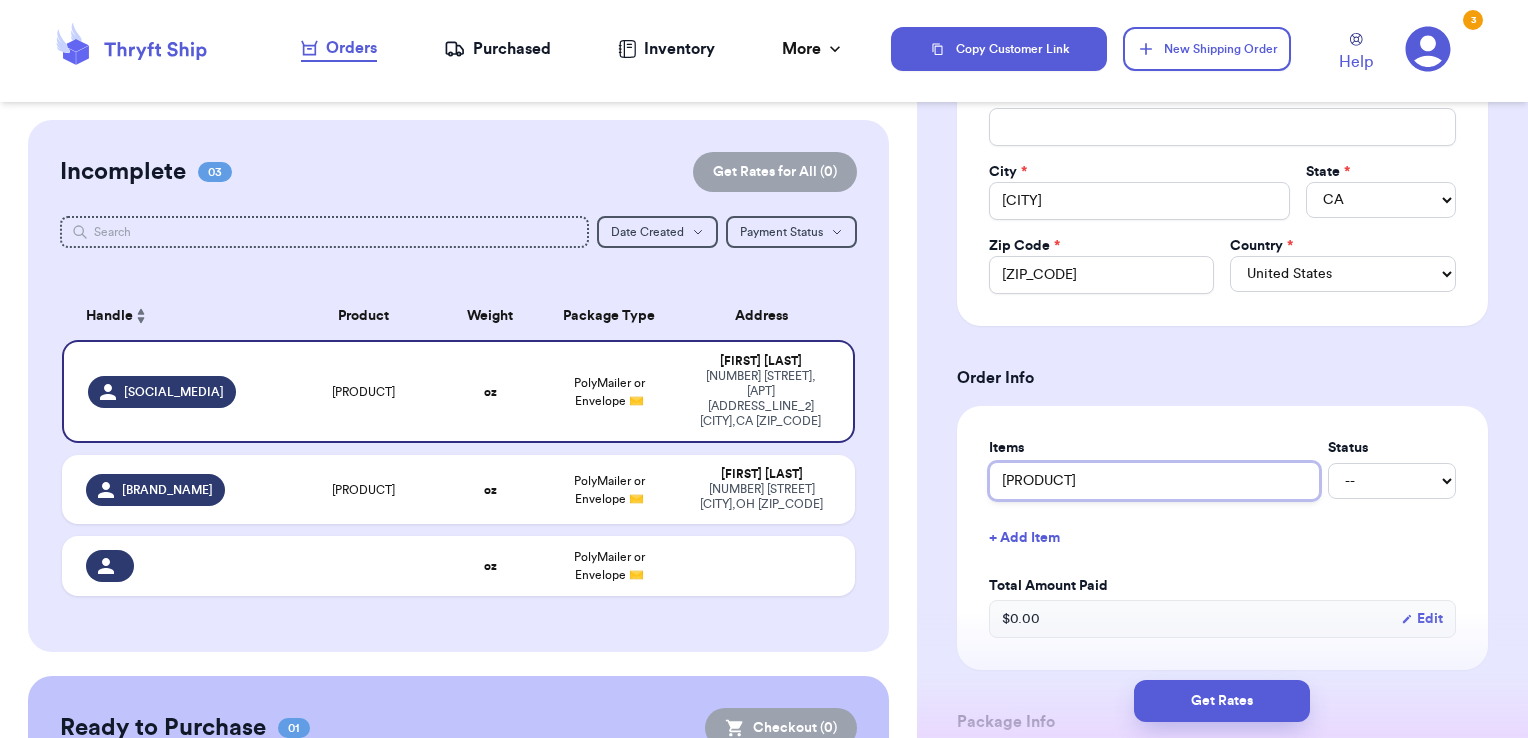 type on "[PRODUCT]" 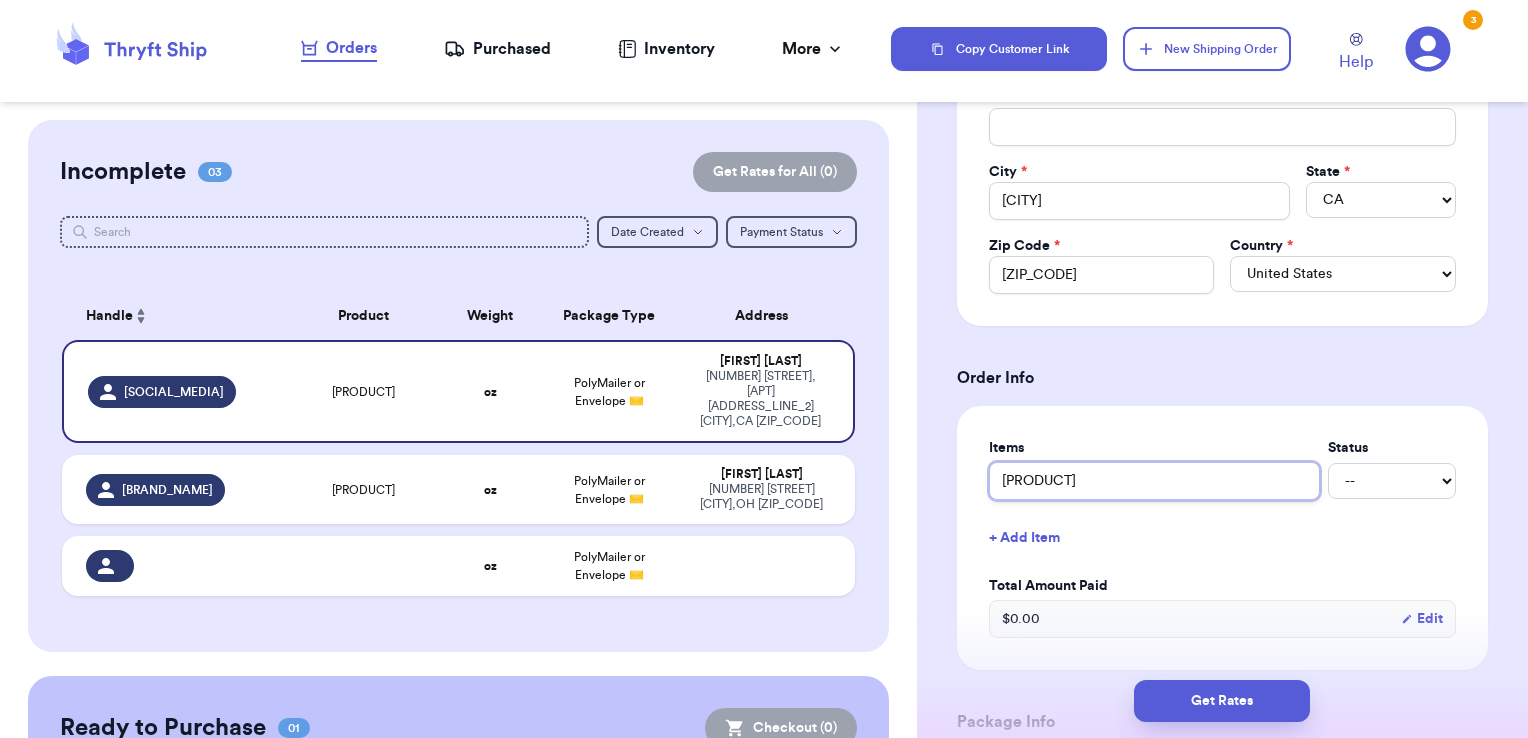 type 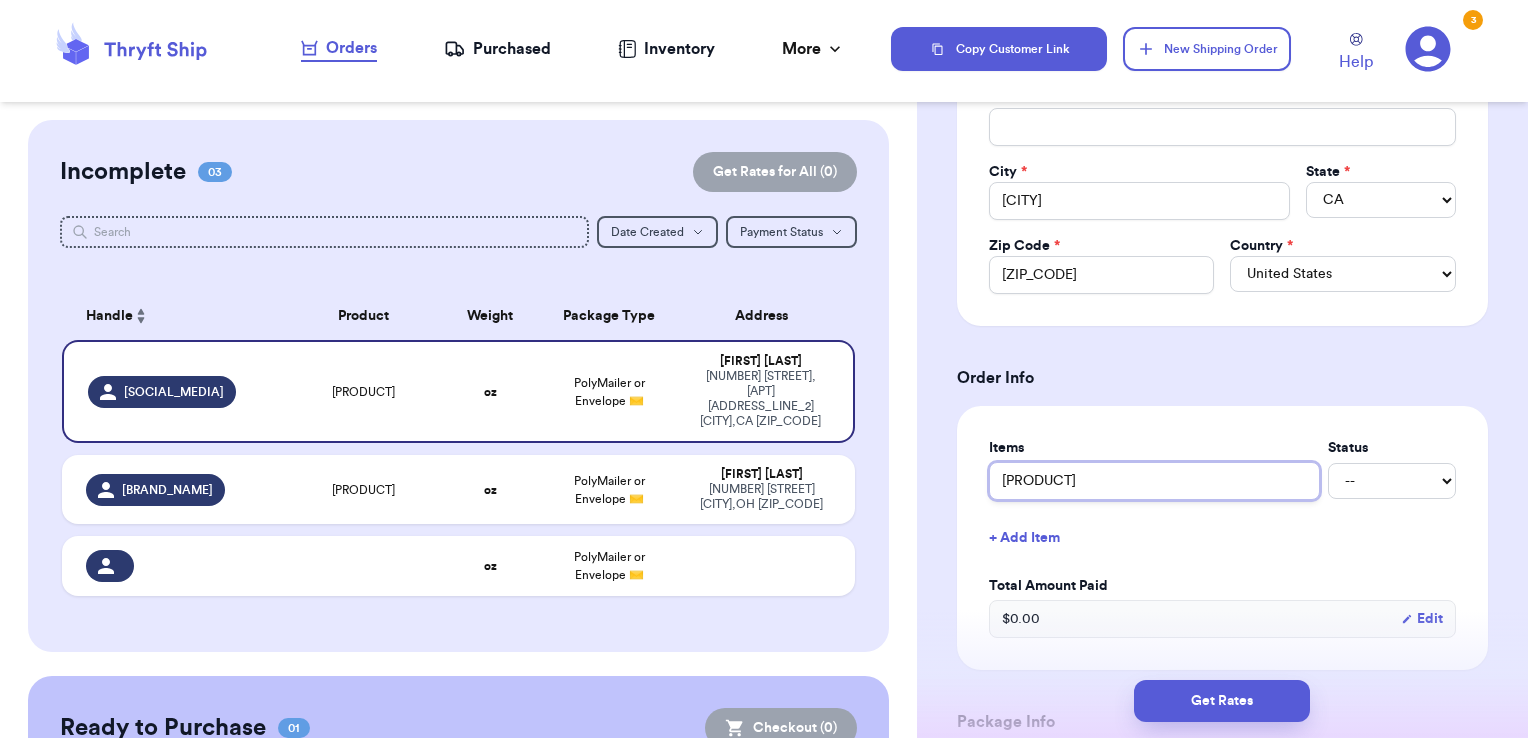 type 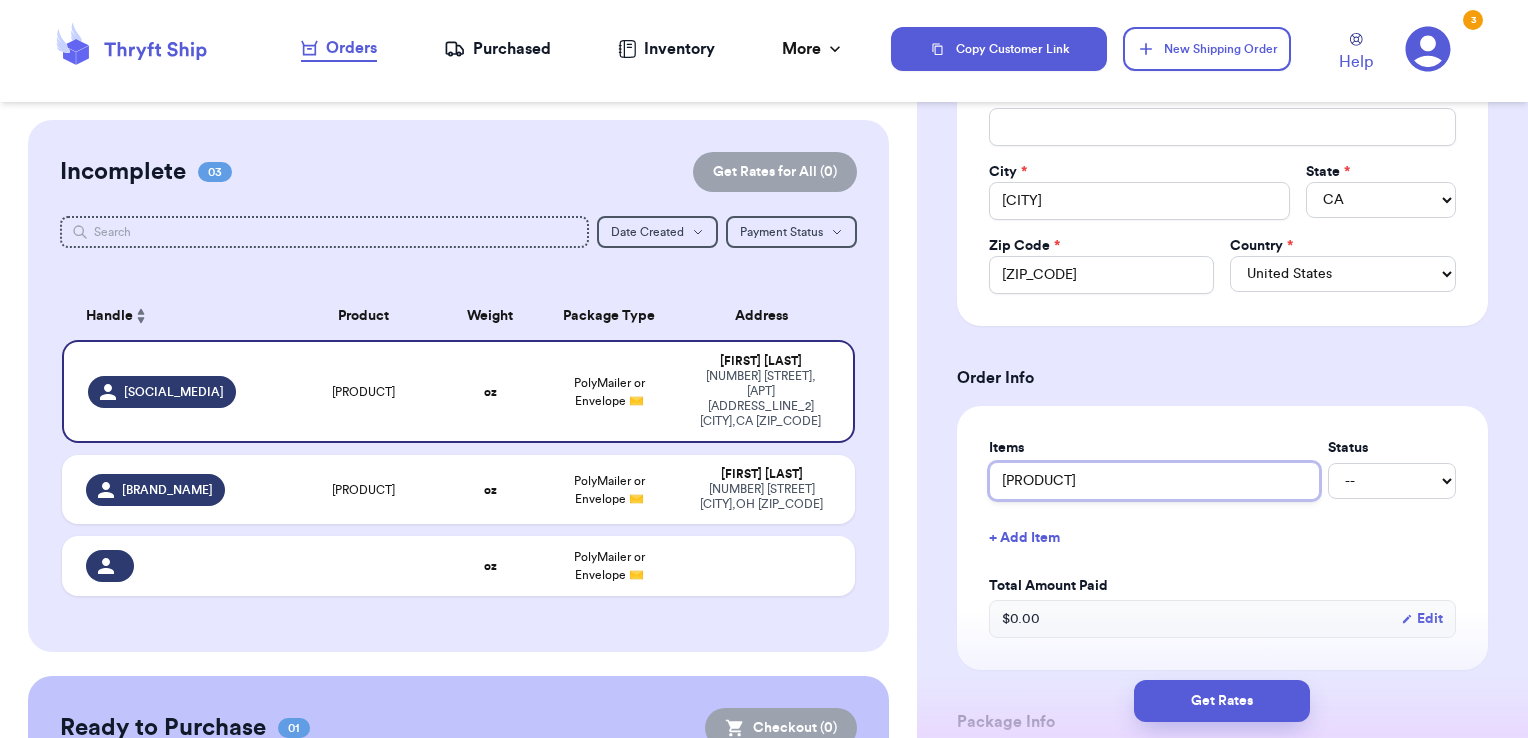type on "[PRODUCT]" 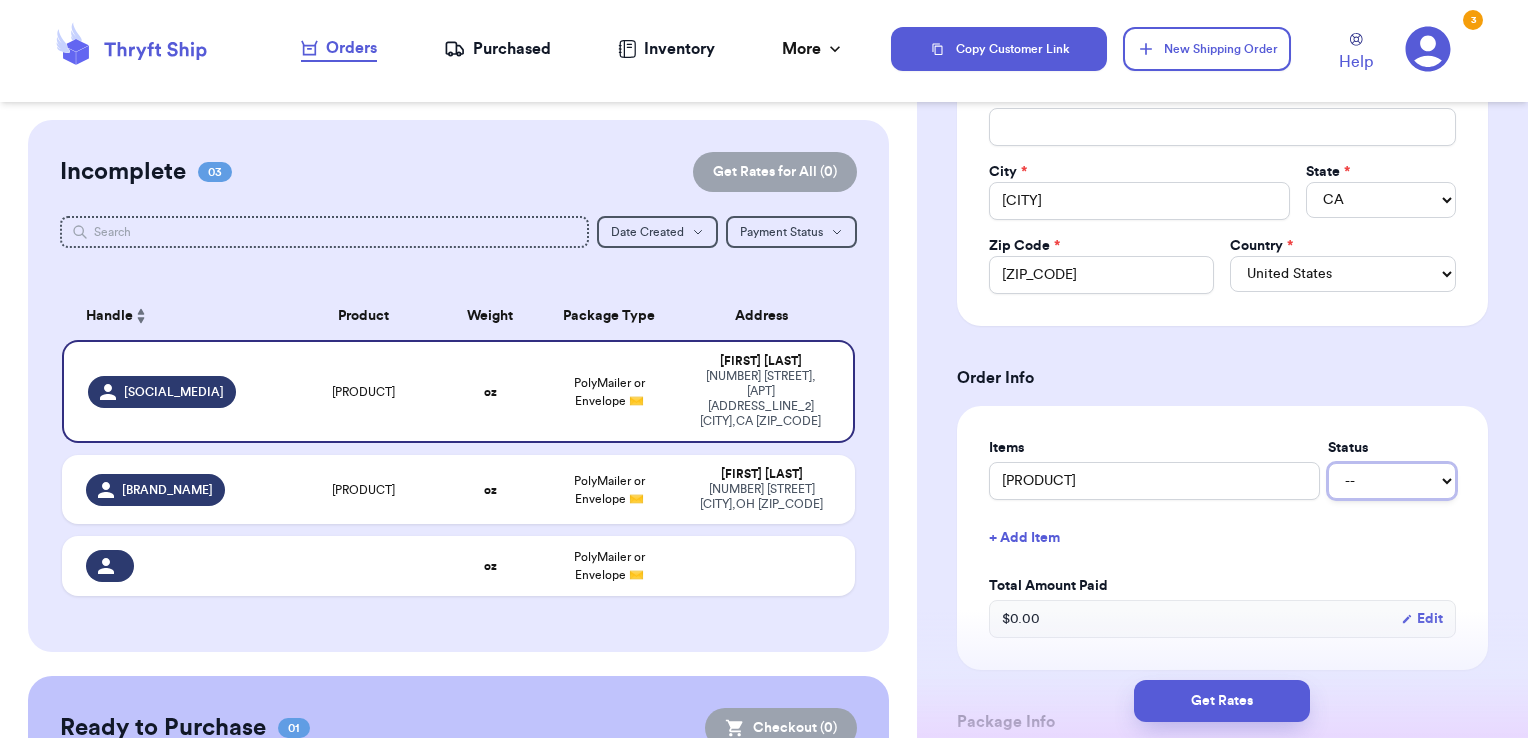 click on "-- Paid Owes" at bounding box center [1392, 481] 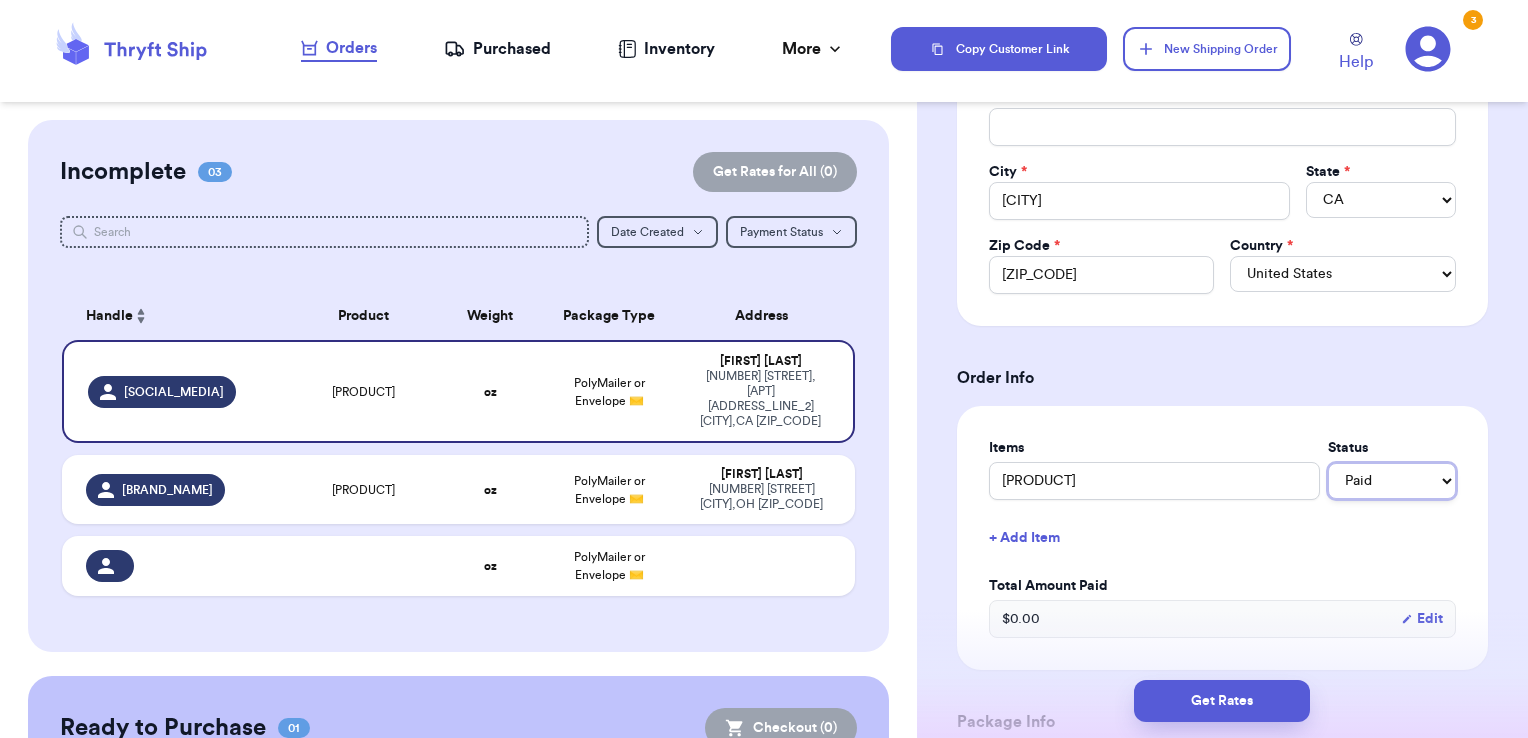 click on "-- Paid Owes" at bounding box center [1392, 481] 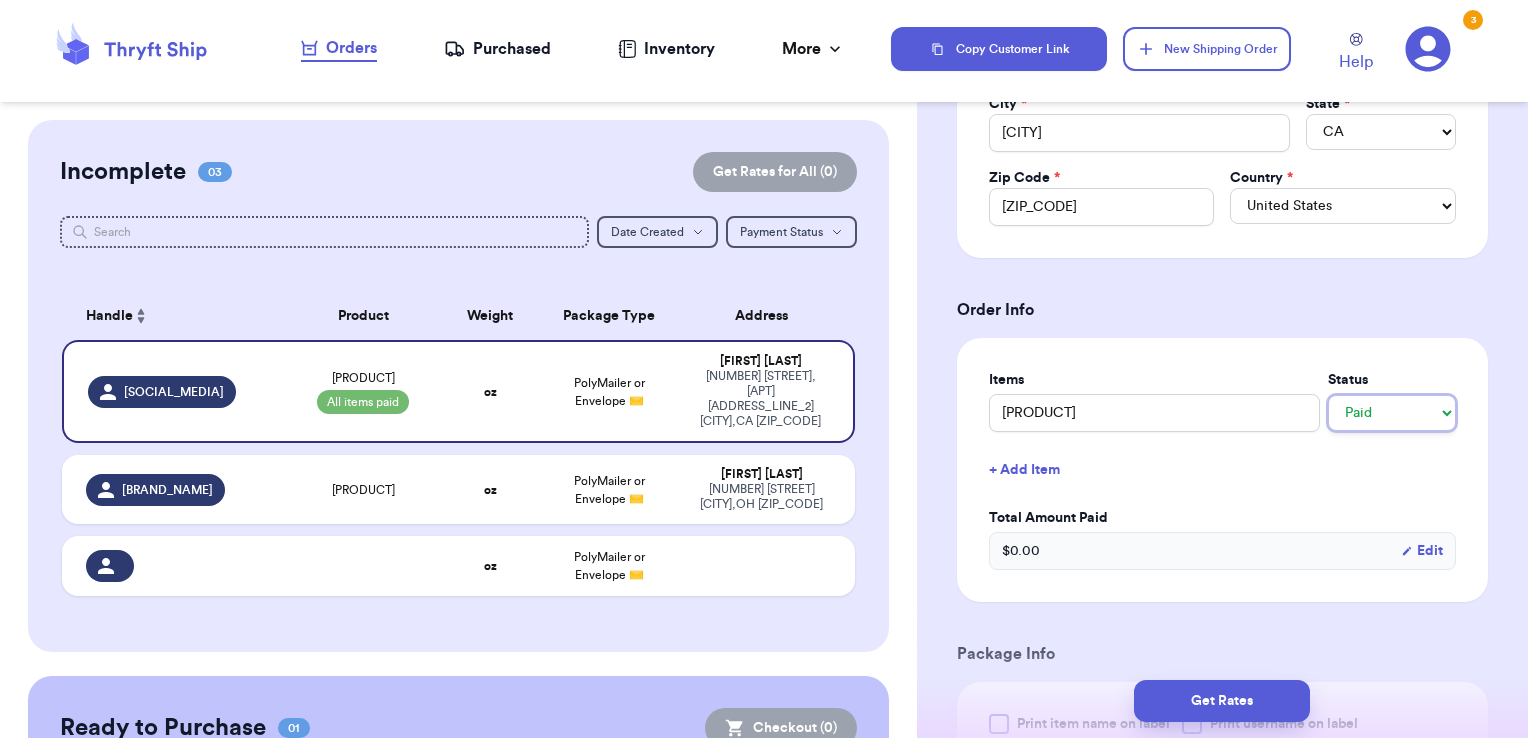 scroll, scrollTop: 600, scrollLeft: 0, axis: vertical 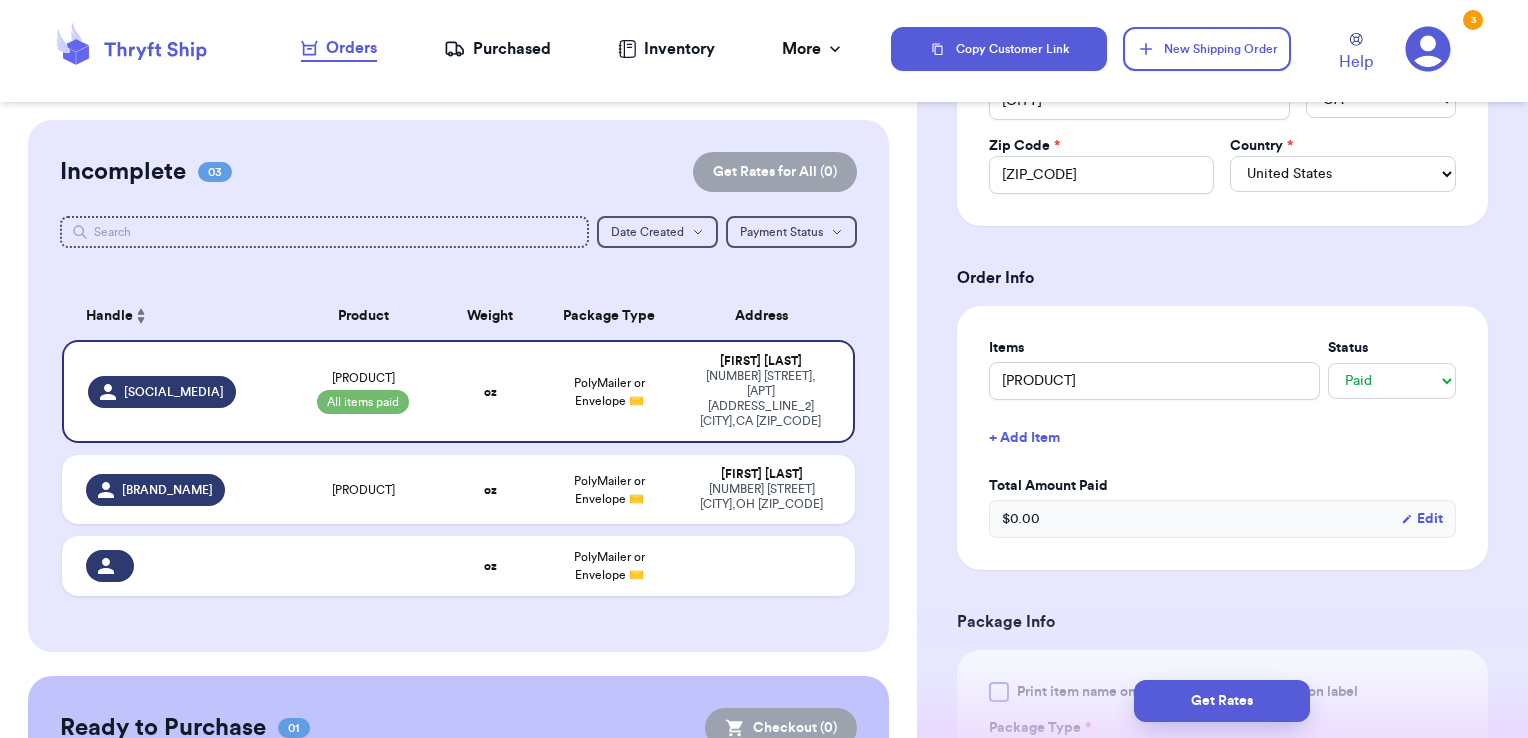 click on "$ 0.00 Edit" at bounding box center [1222, 519] 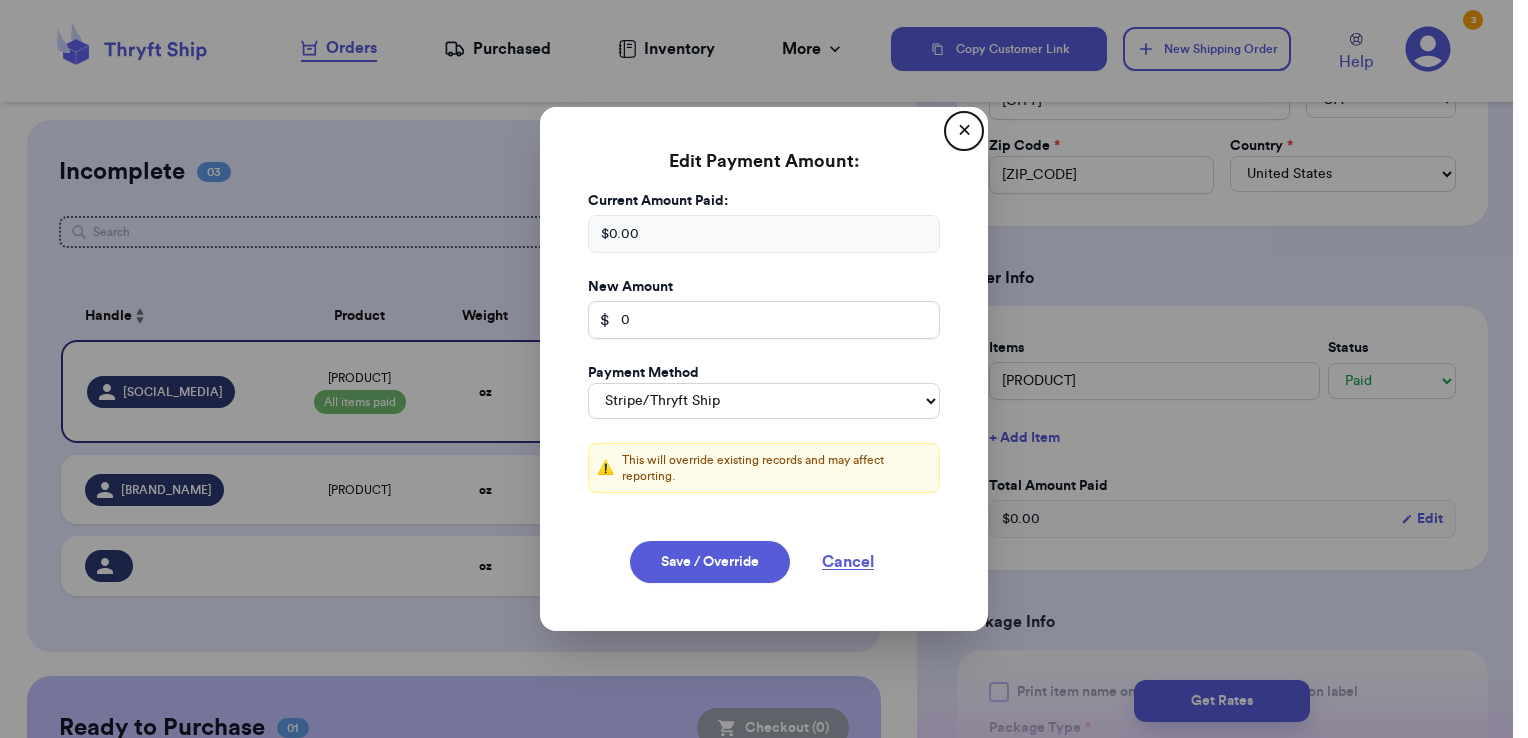 click on "$ 0.00" at bounding box center [764, 234] 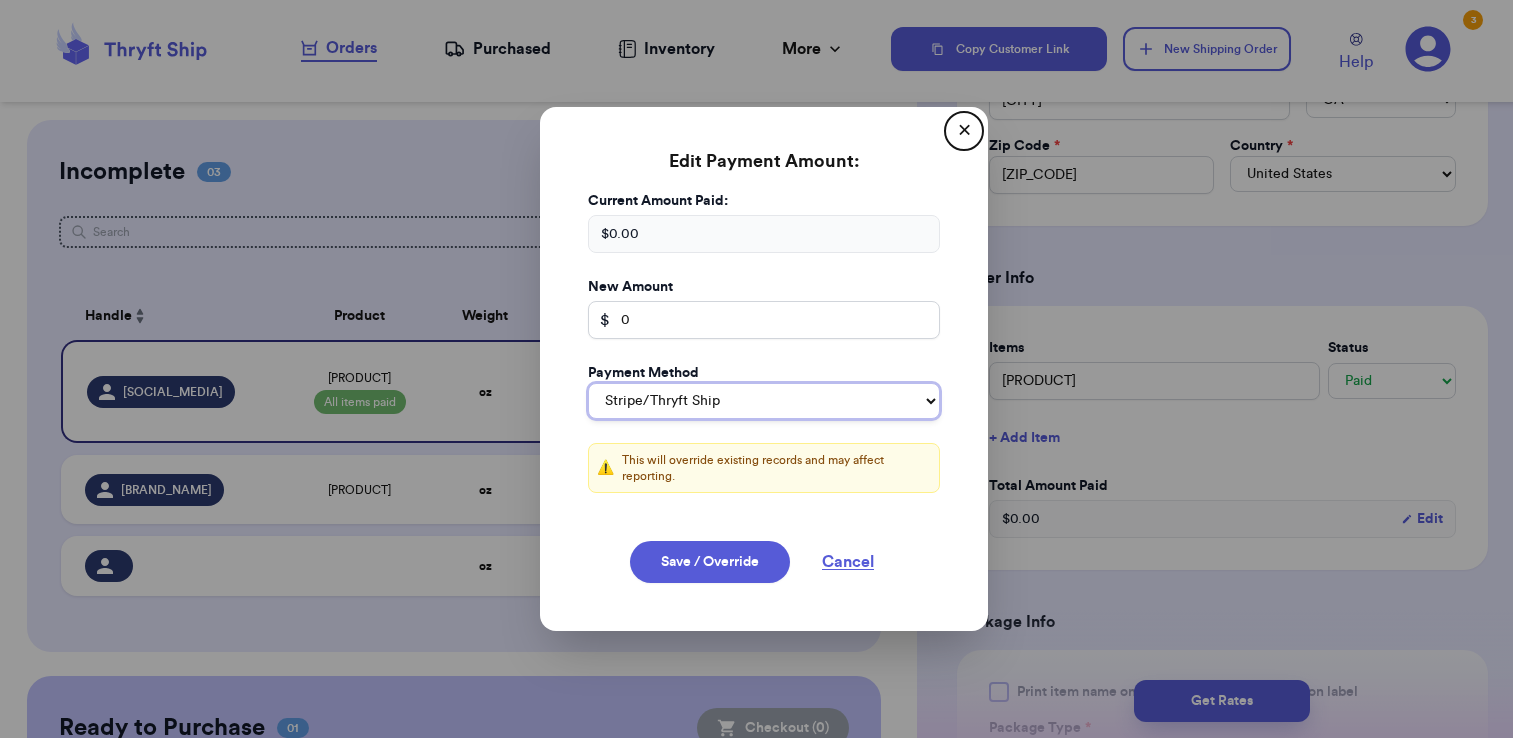 click on "Stripe/Thryft Ship Venmo Cash App PayPal Zelle Cash Other" at bounding box center [764, 401] 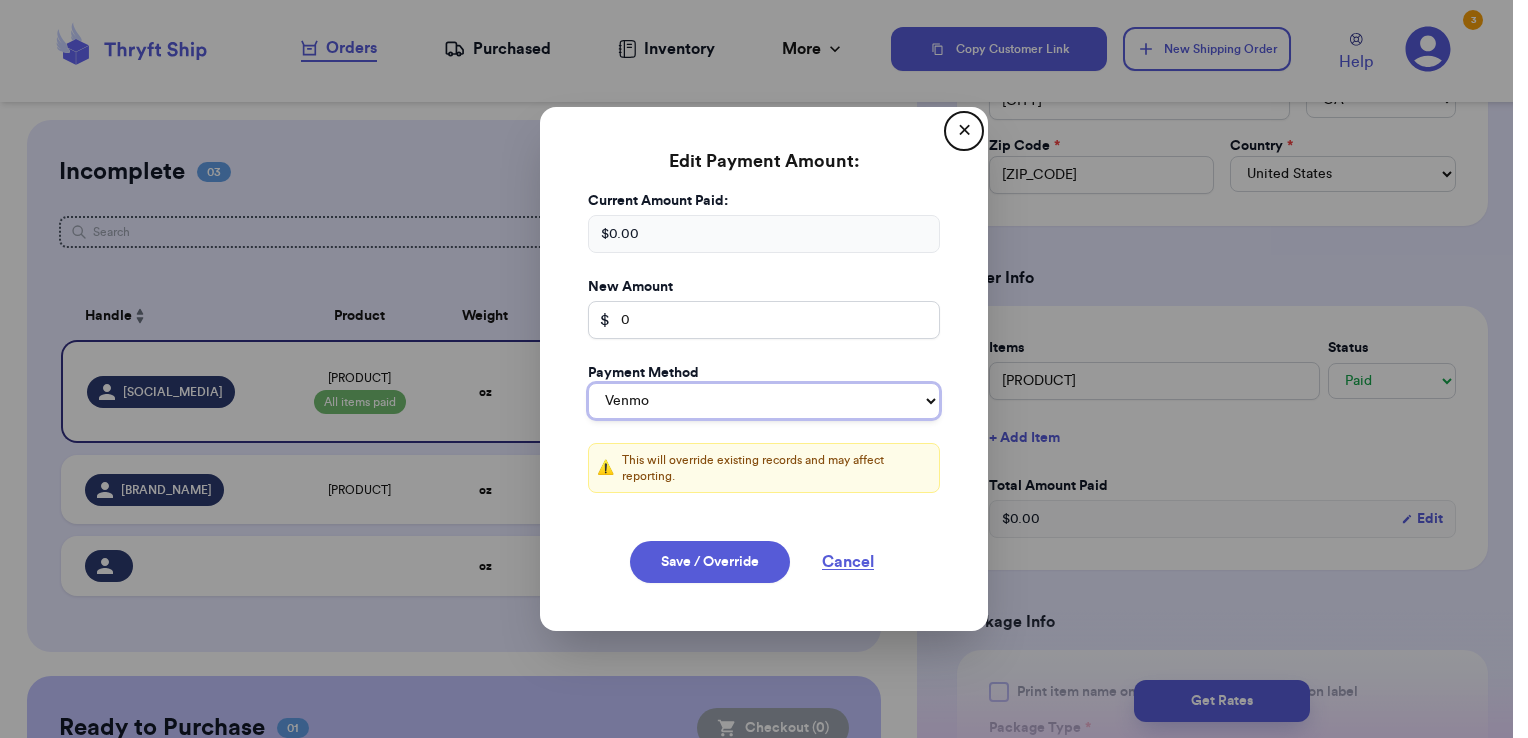 click on "Stripe/Thryft Ship Venmo Cash App PayPal Zelle Cash Other" at bounding box center (764, 401) 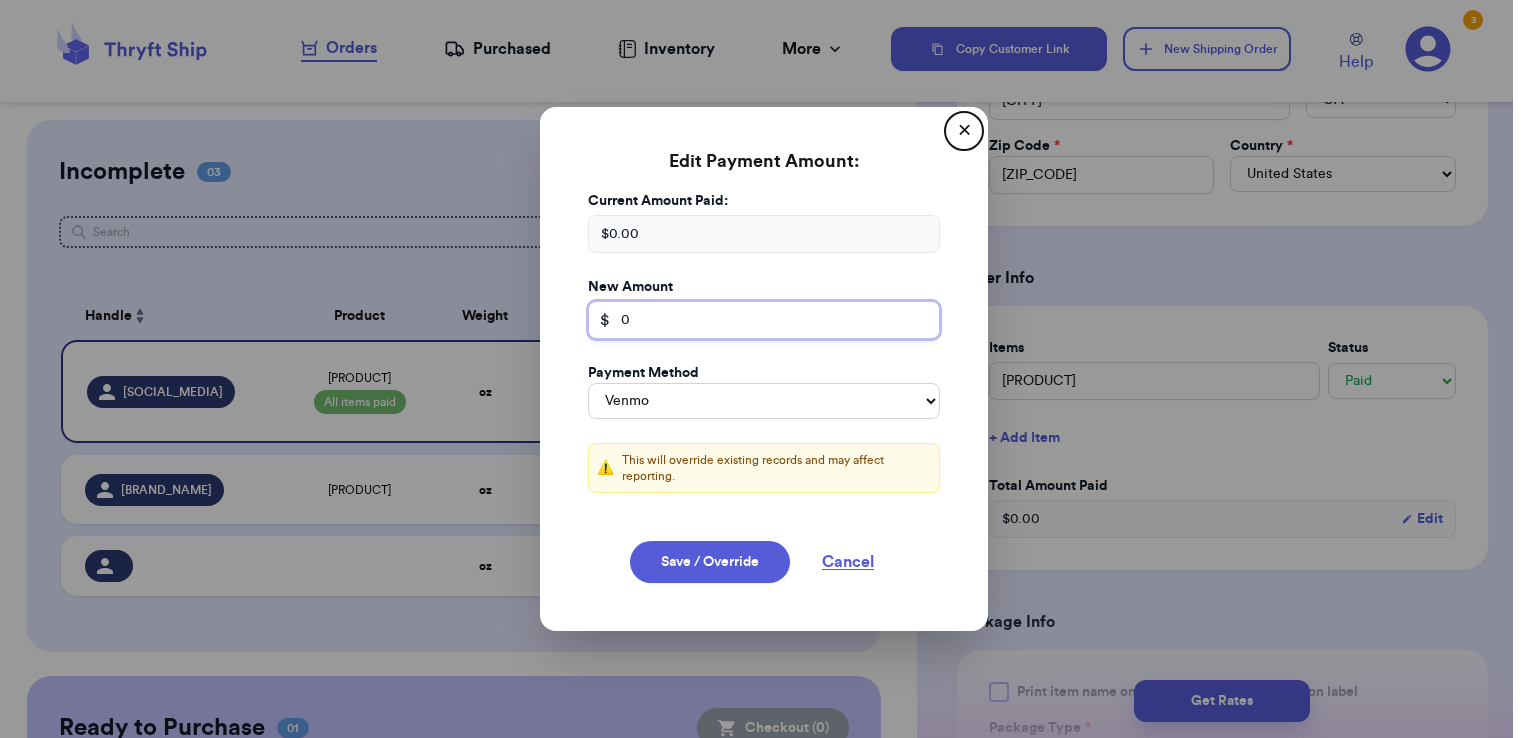 click on "0" at bounding box center [764, 320] 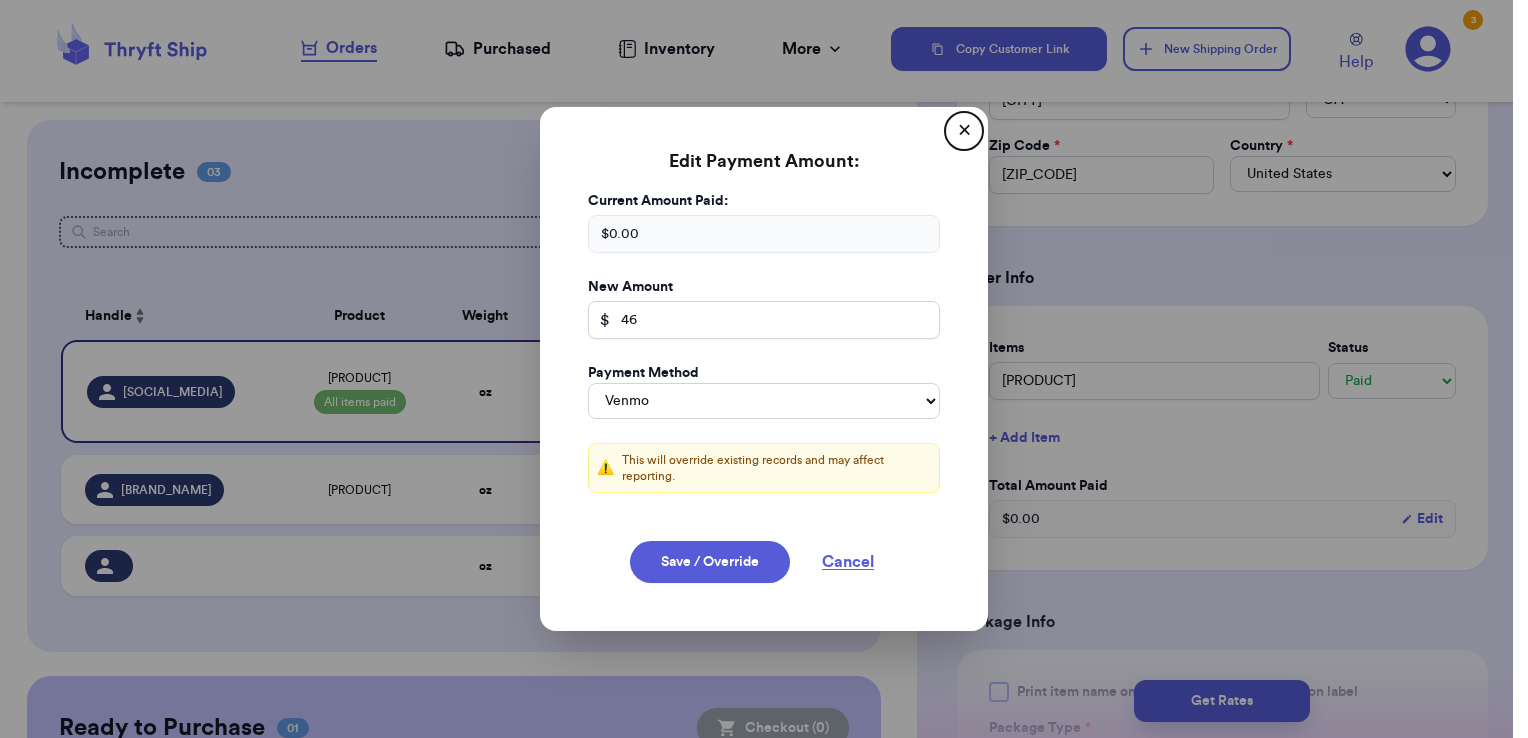 click on "Current Amount Paid: $ [PRICE] New Amount $ [PRICE] Payment Method Stripe/Thryft Ship Venmo Cash App PayPal Zelle Cash Other ⚠️ This will override existing records and may affect reporting." at bounding box center [764, 354] 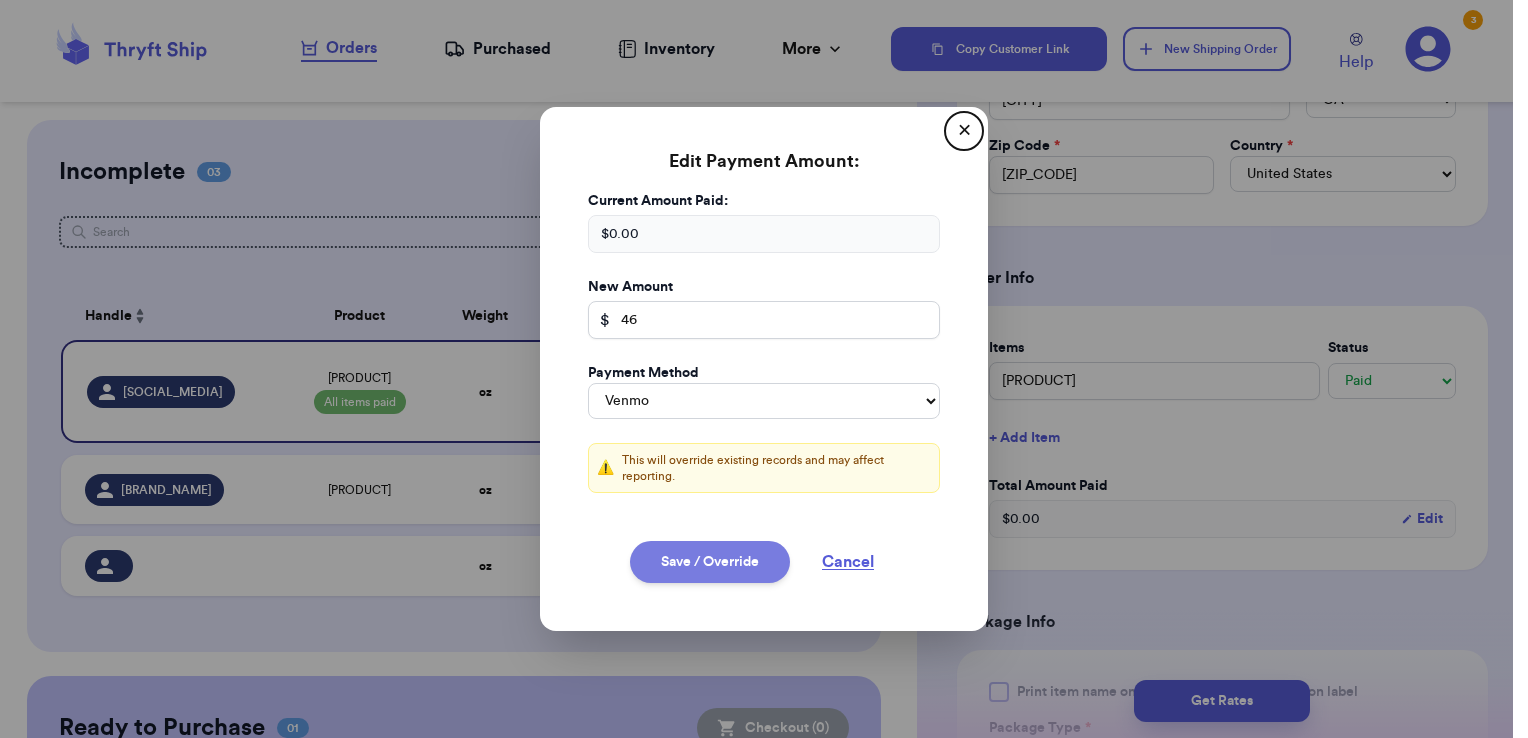 click on "Save / Override" at bounding box center (710, 562) 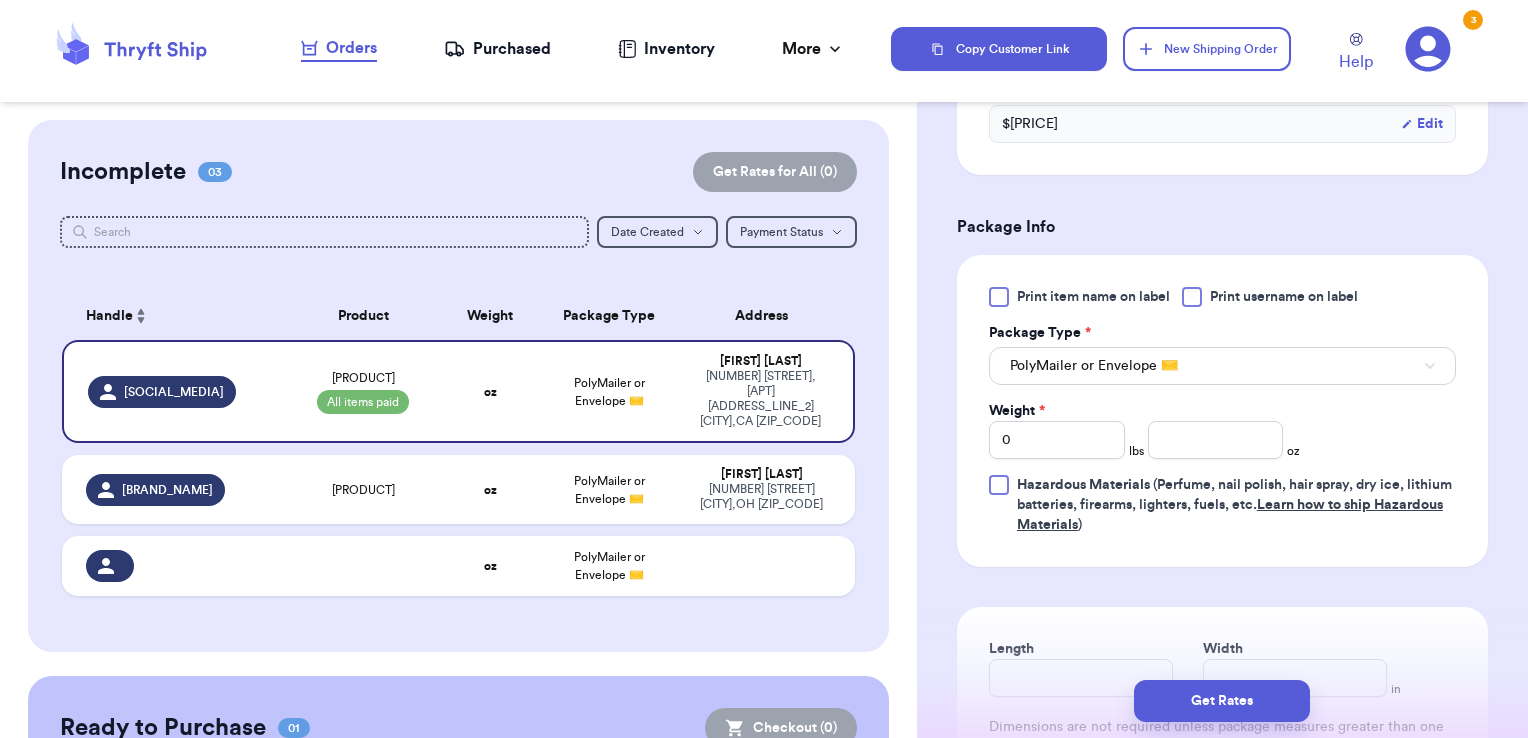 scroll, scrollTop: 1000, scrollLeft: 0, axis: vertical 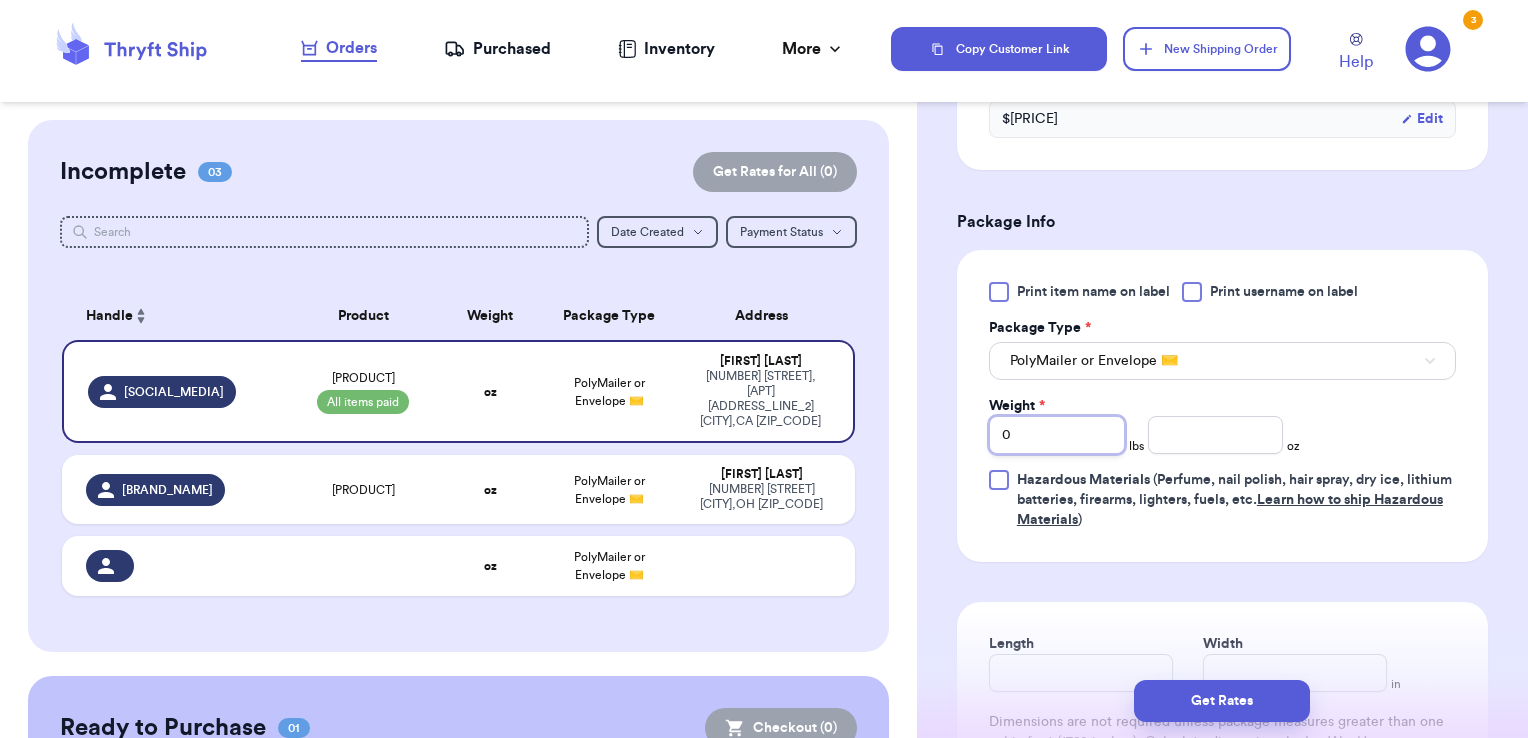 drag, startPoint x: 1058, startPoint y: 443, endPoint x: 951, endPoint y: 444, distance: 107.00467 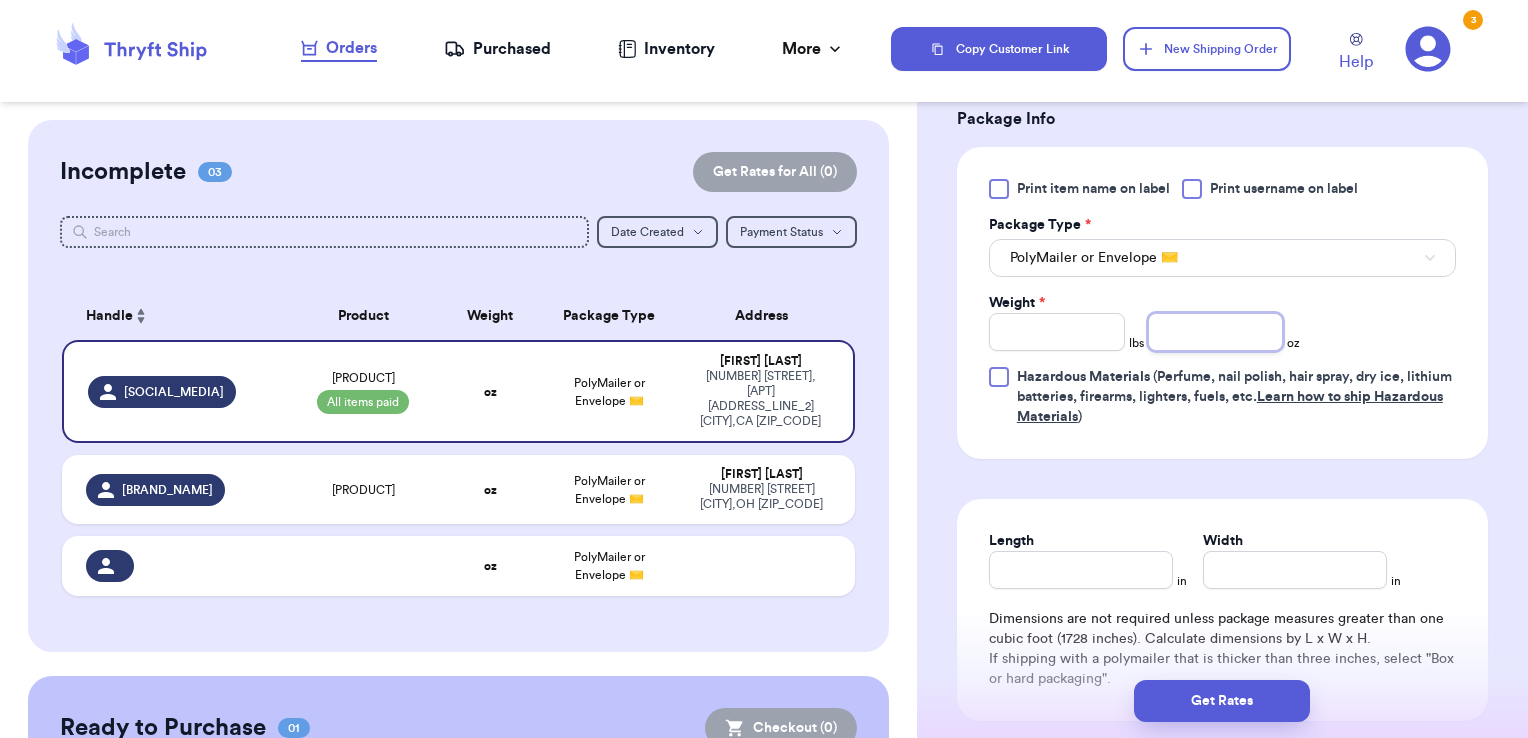 scroll, scrollTop: 1200, scrollLeft: 0, axis: vertical 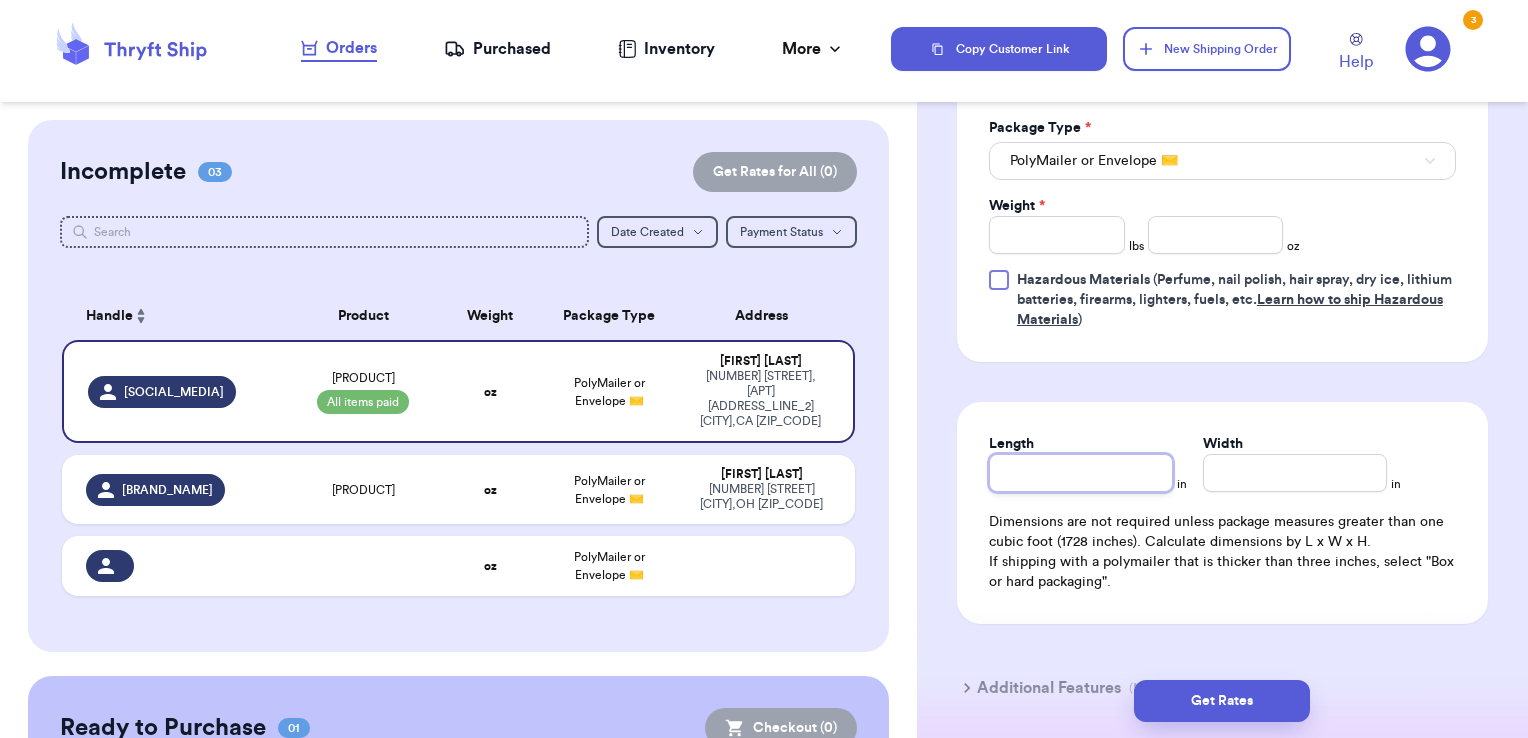 click on "Length" at bounding box center (1081, 473) 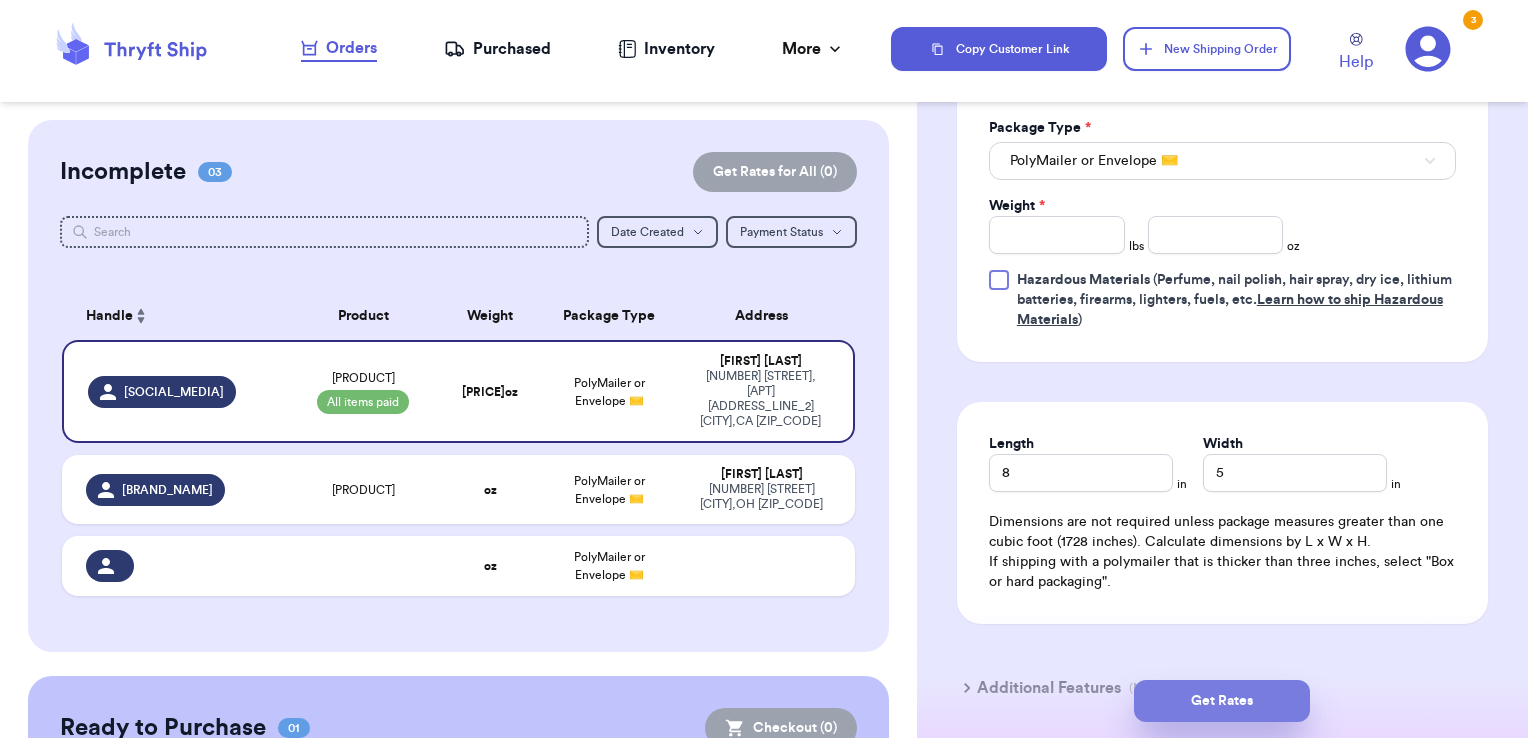 click on "Get Rates" at bounding box center (1222, 701) 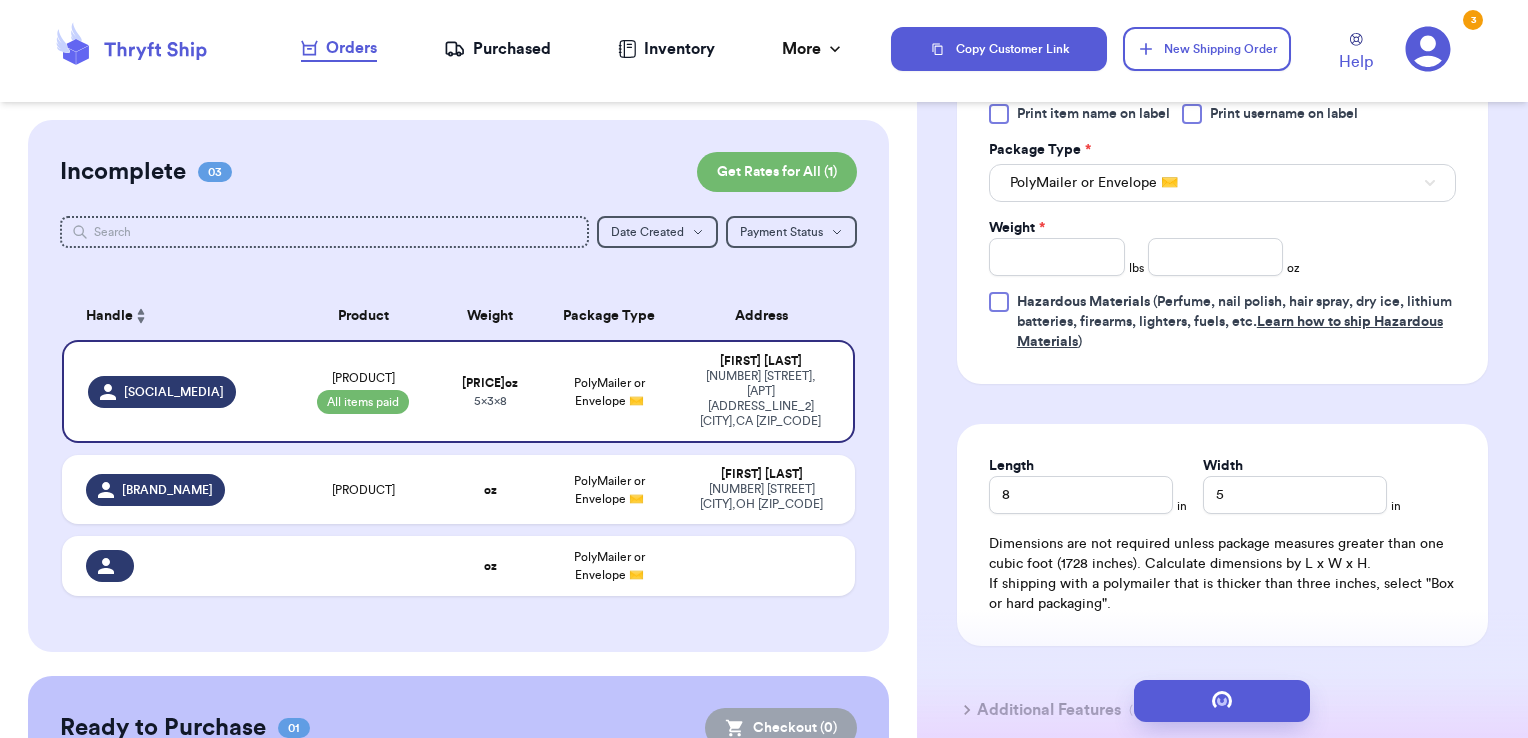 scroll, scrollTop: 0, scrollLeft: 0, axis: both 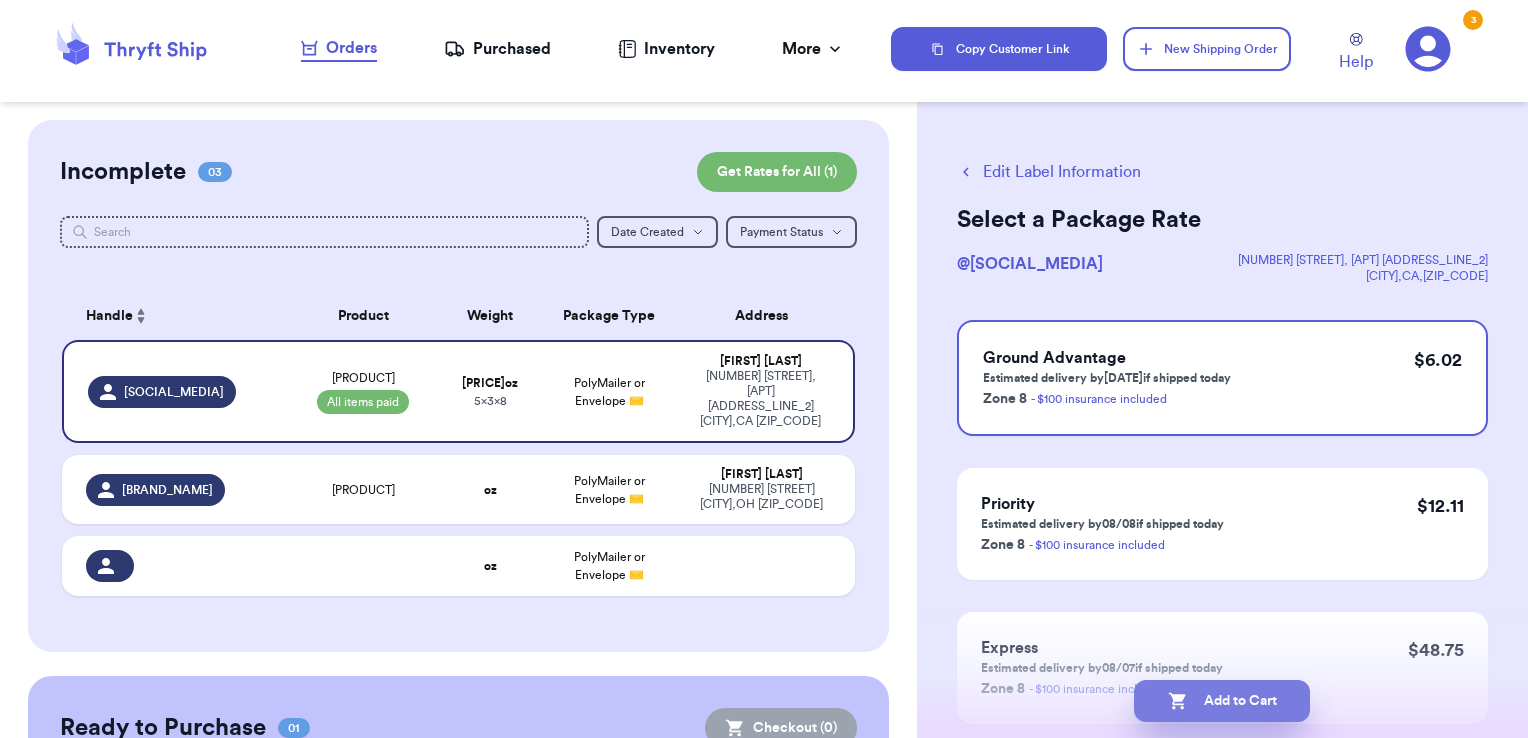 click 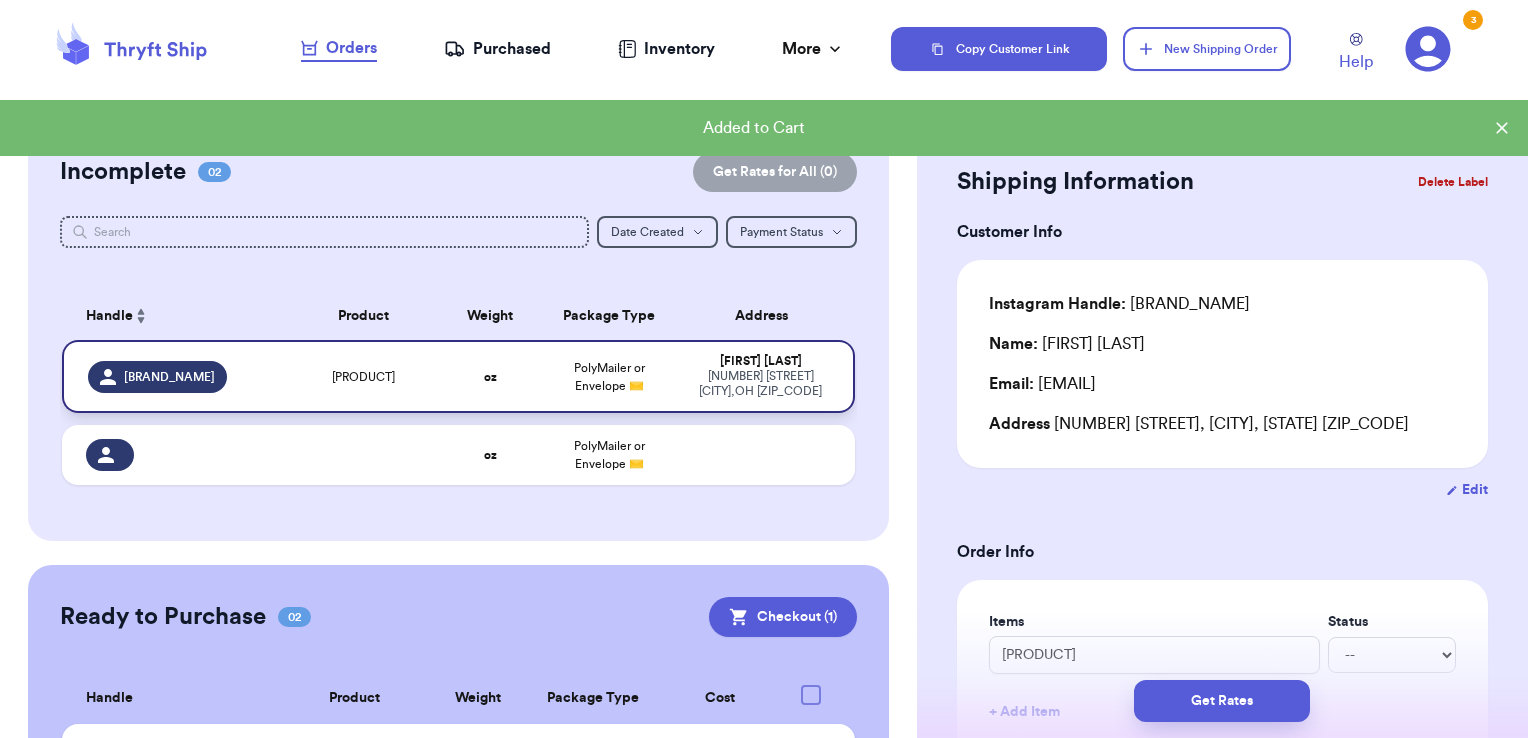 scroll, scrollTop: 196, scrollLeft: 0, axis: vertical 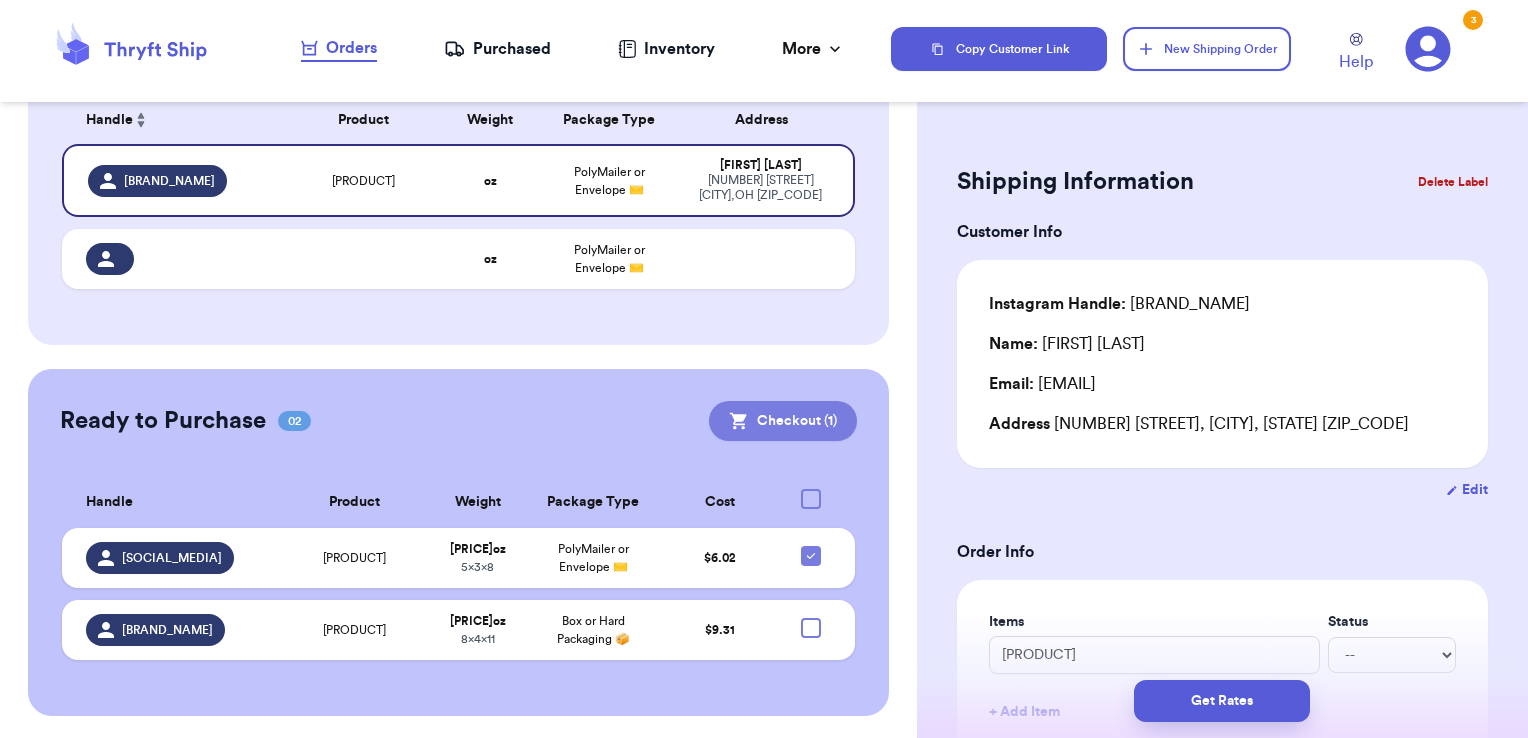 click on "Checkout ( 1 )" at bounding box center (783, 421) 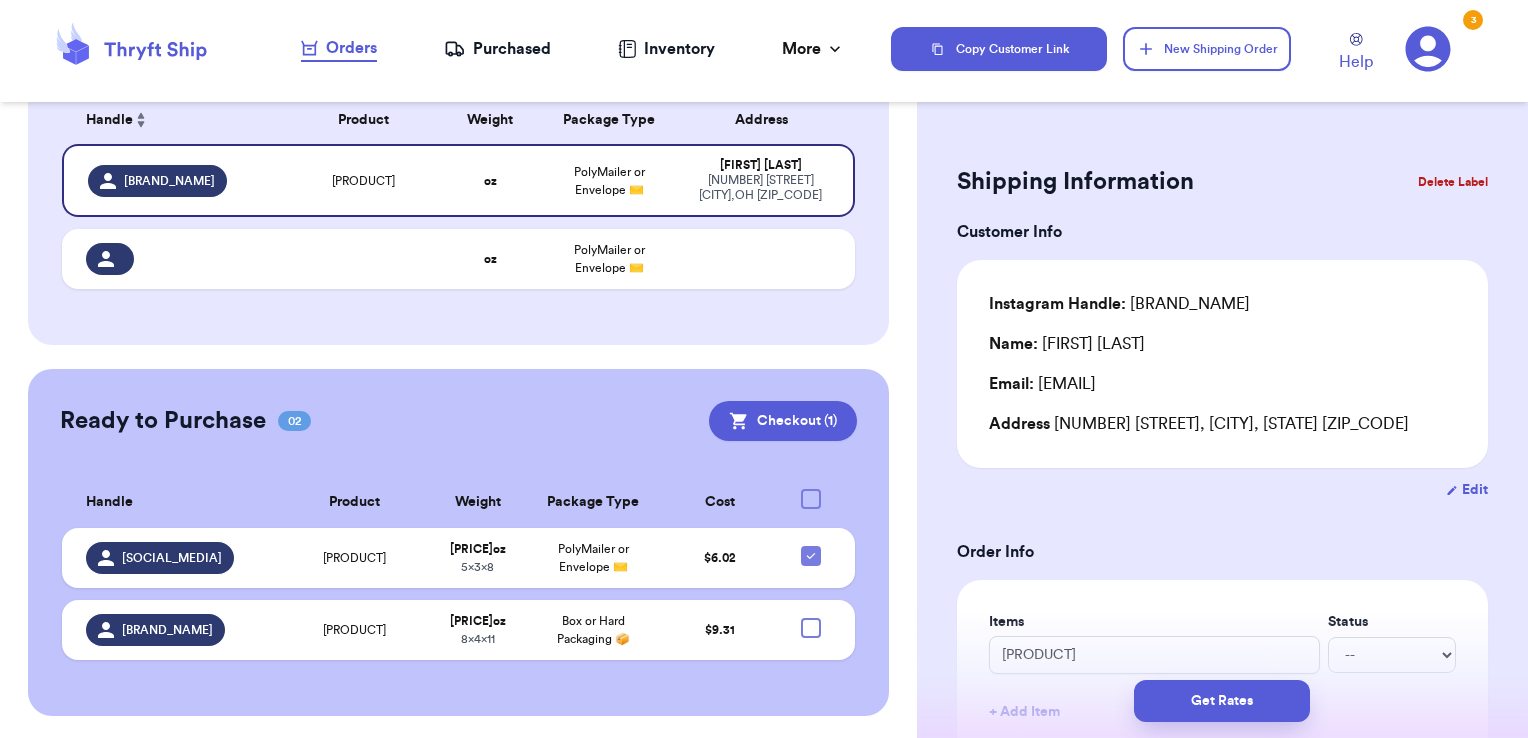 scroll, scrollTop: 193, scrollLeft: 0, axis: vertical 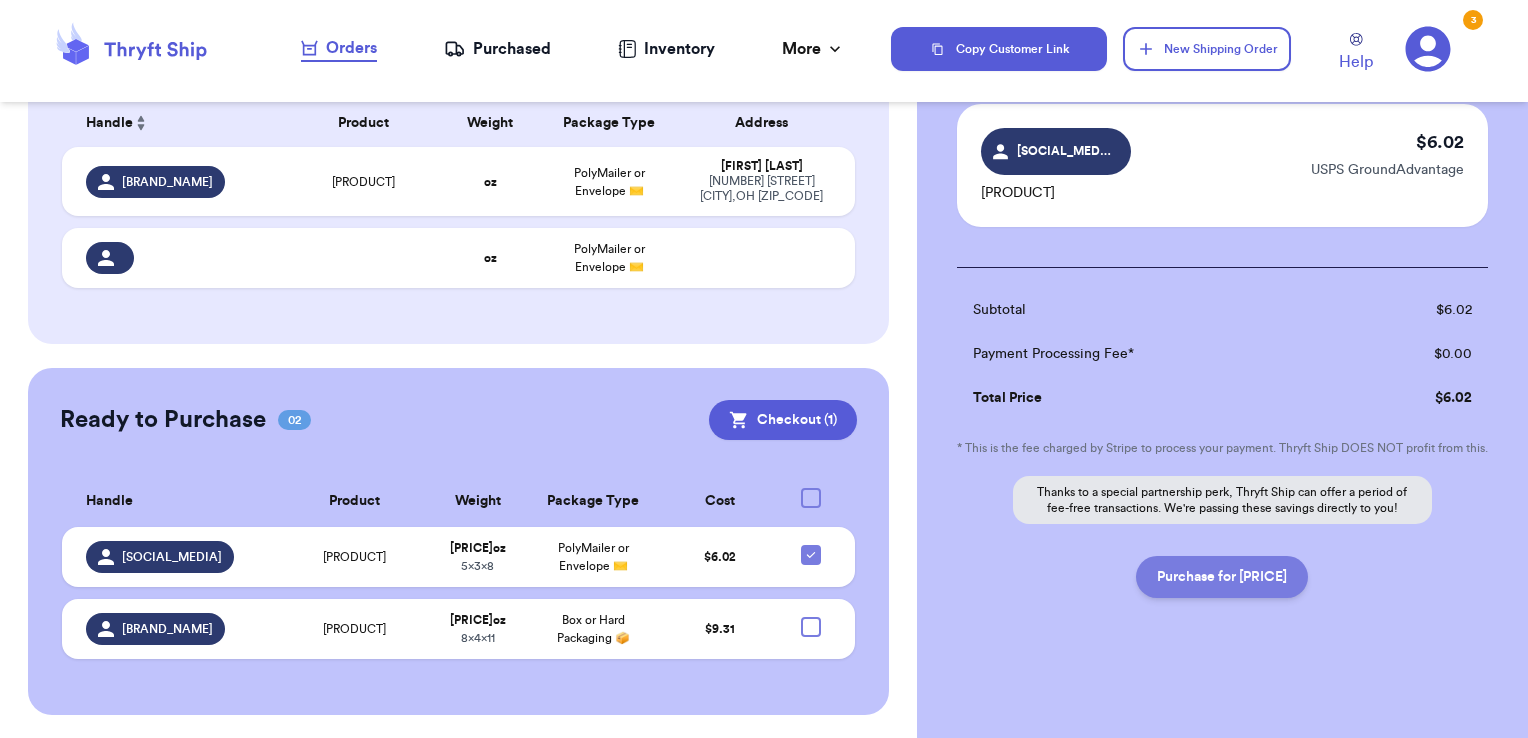 click on "Purchase for [PRICE]" at bounding box center (1222, 577) 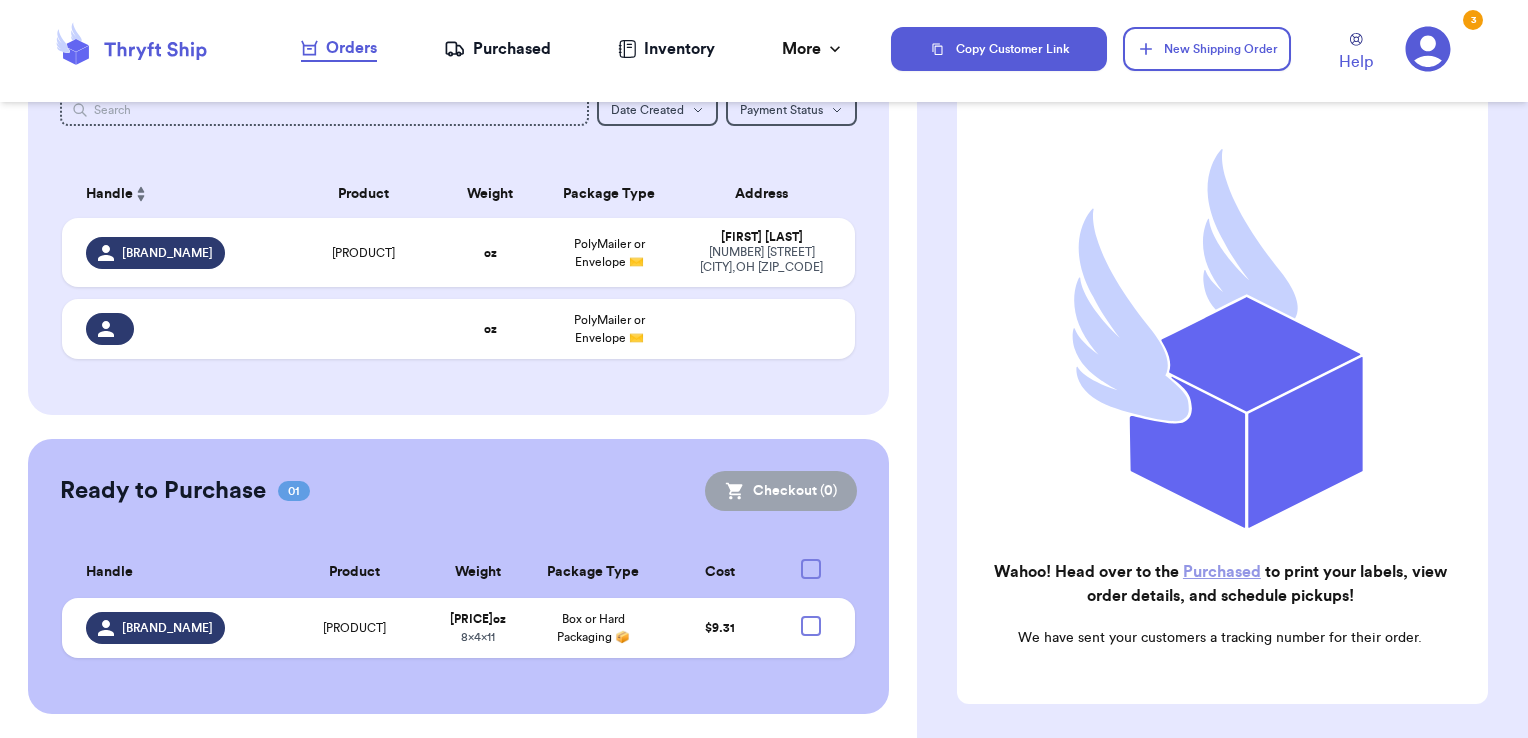 scroll, scrollTop: 121, scrollLeft: 0, axis: vertical 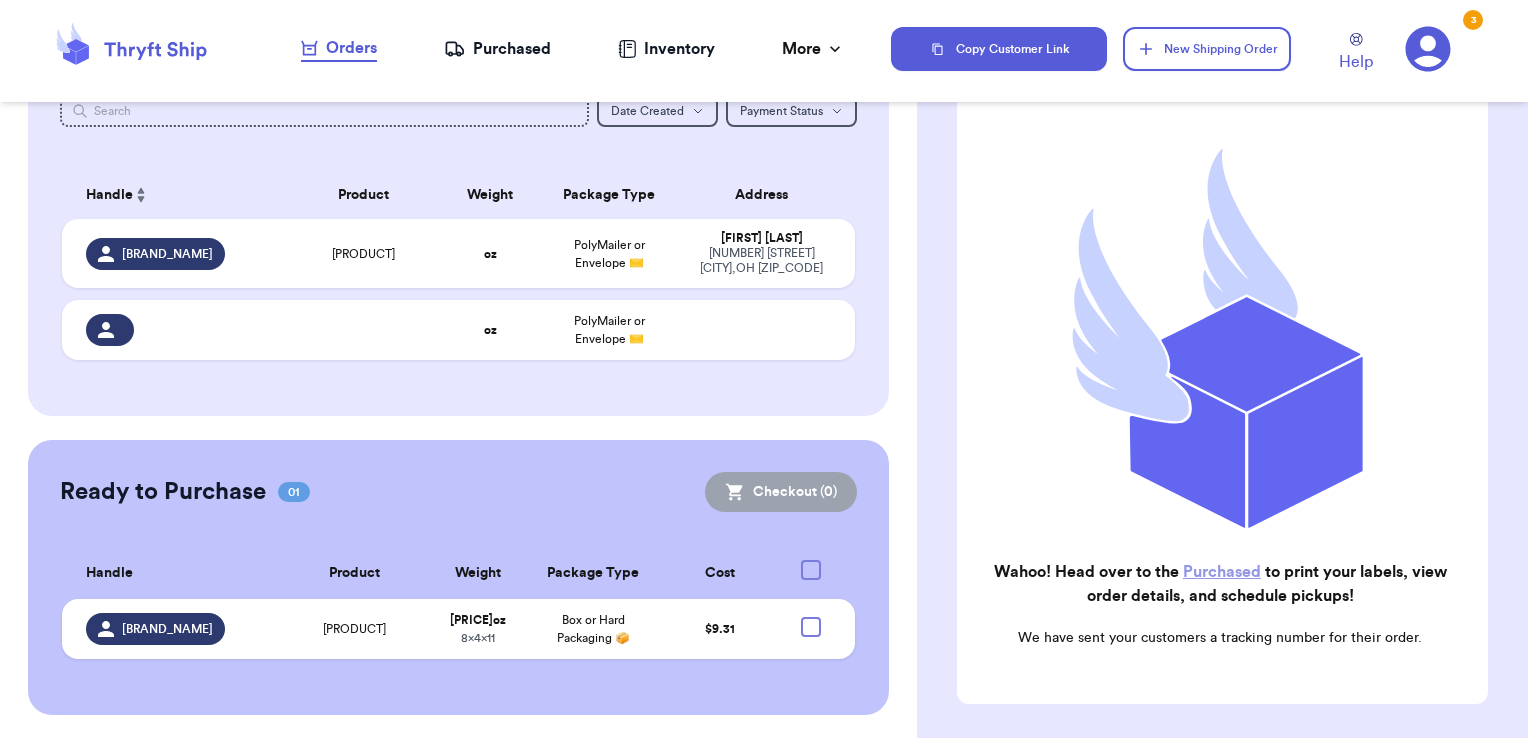 click on "Purchased" at bounding box center [1222, 572] 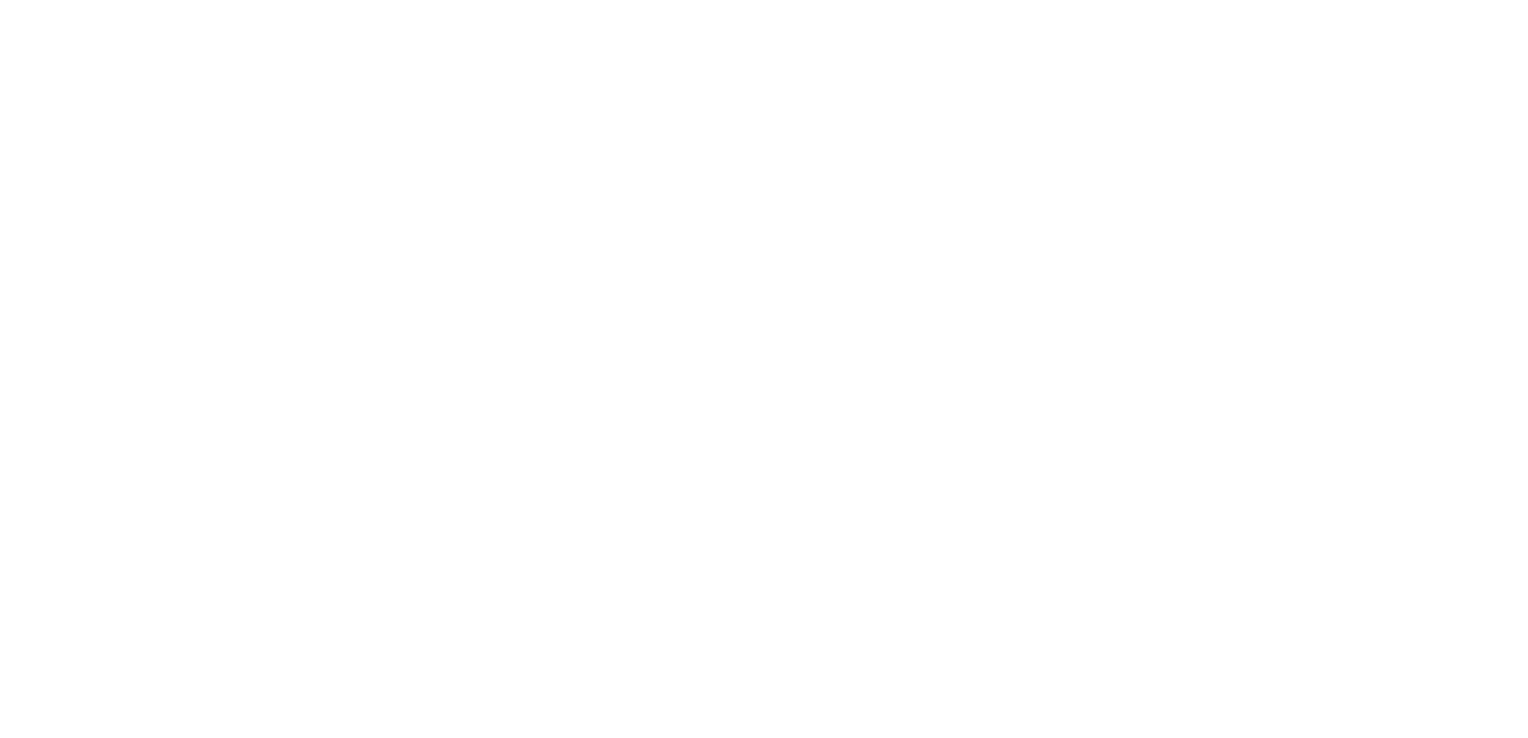 scroll, scrollTop: 0, scrollLeft: 0, axis: both 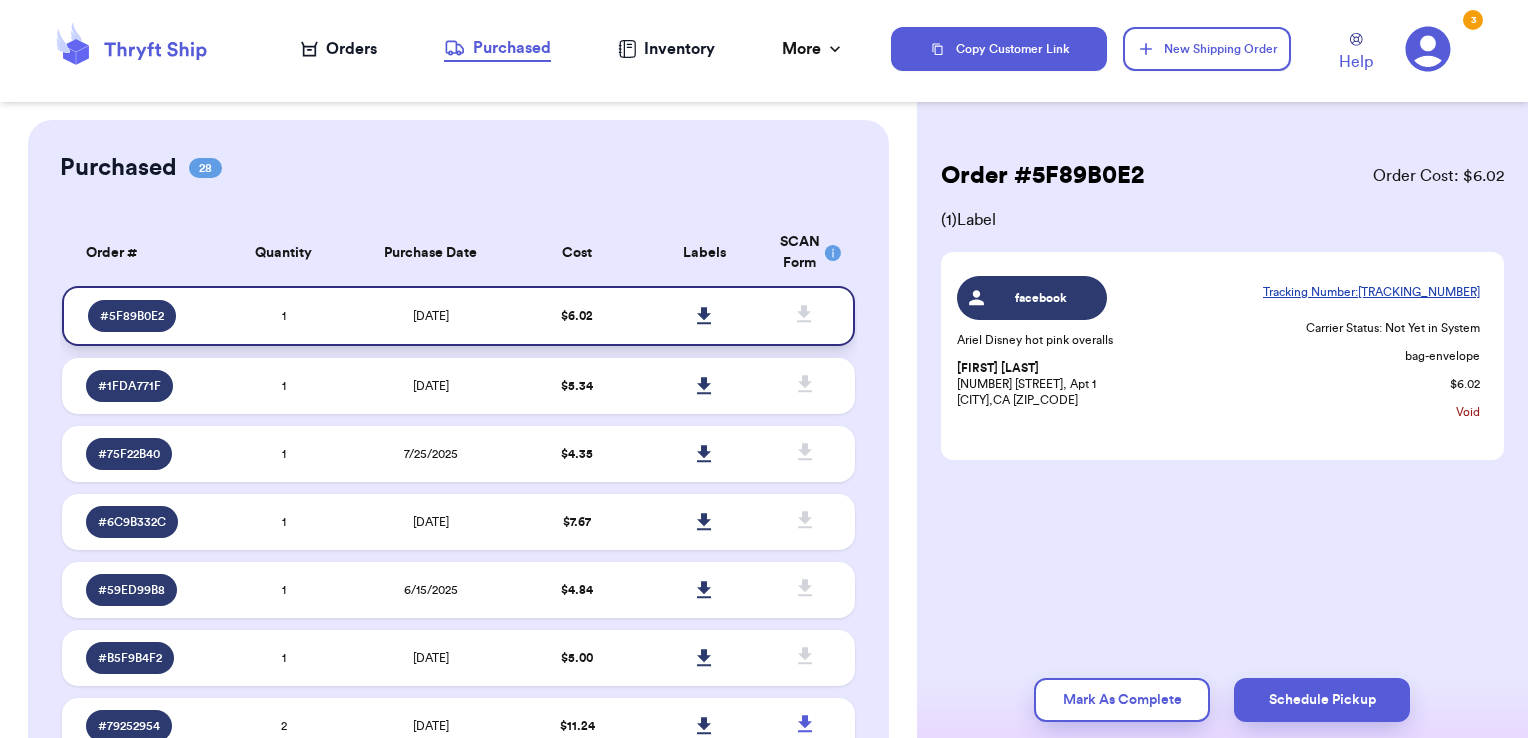 click 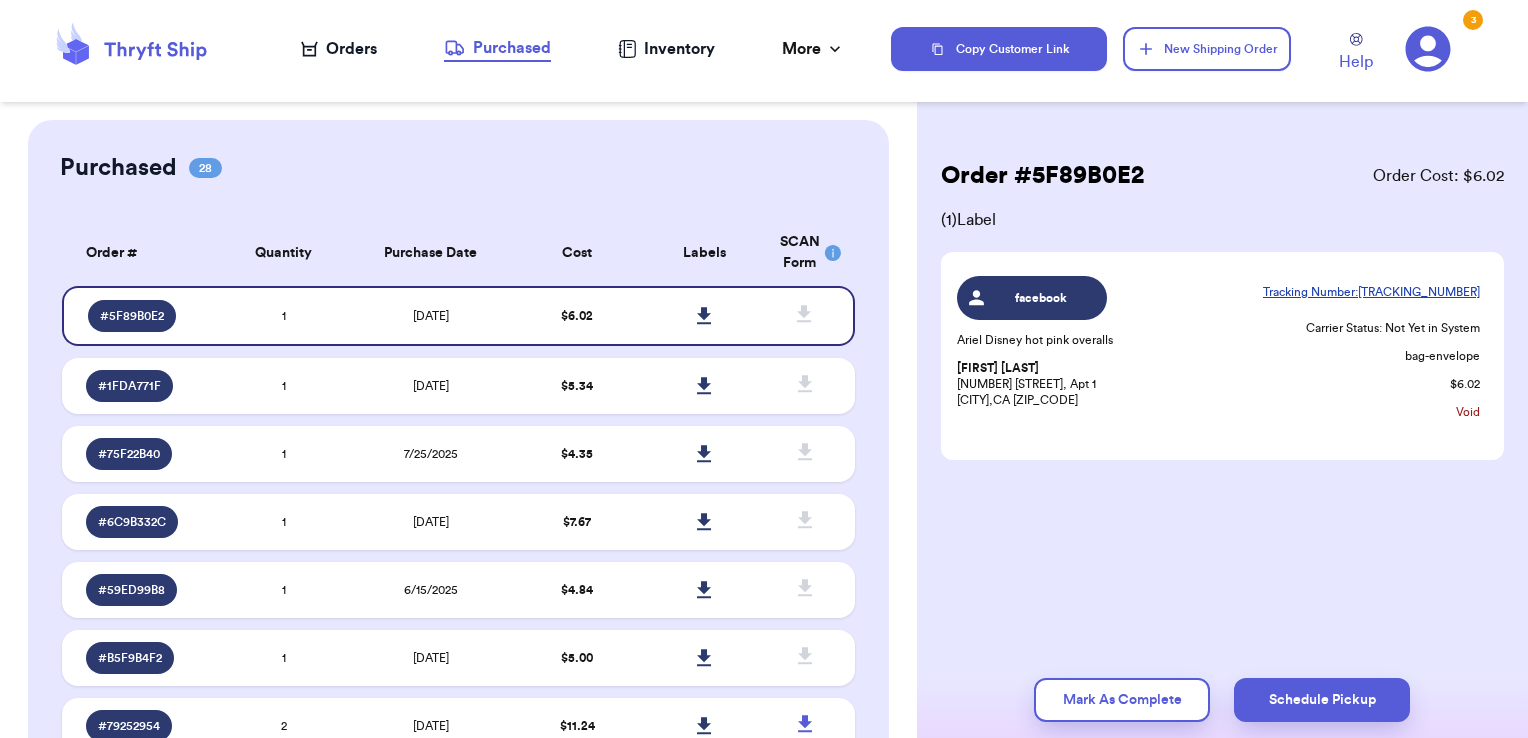 drag, startPoint x: 1476, startPoint y: 290, endPoint x: 1334, endPoint y: 290, distance: 142 